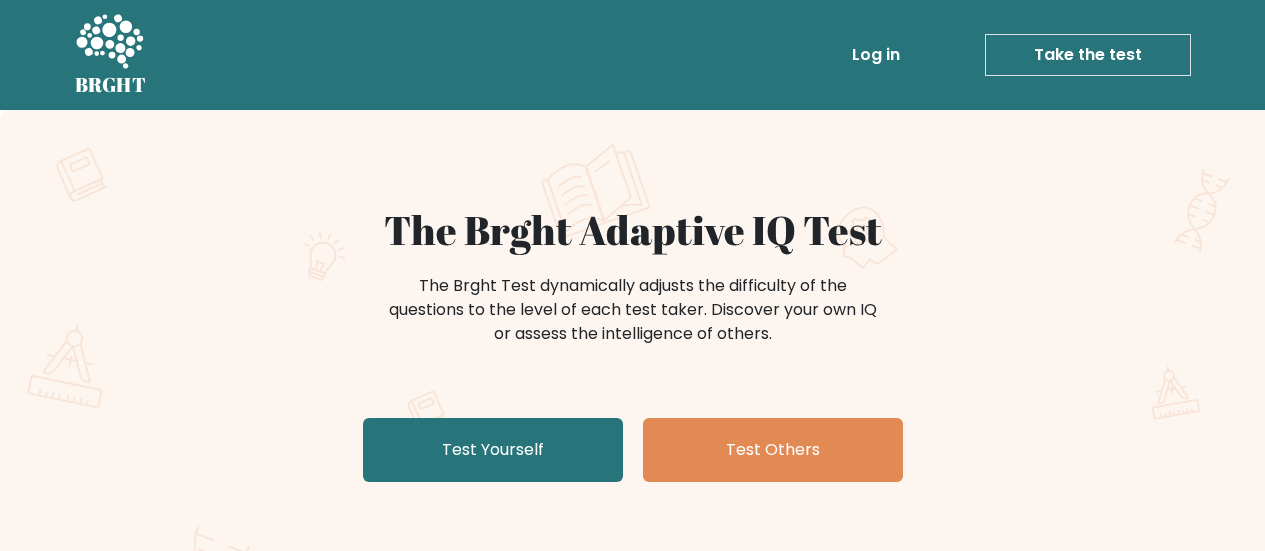 scroll, scrollTop: 0, scrollLeft: 0, axis: both 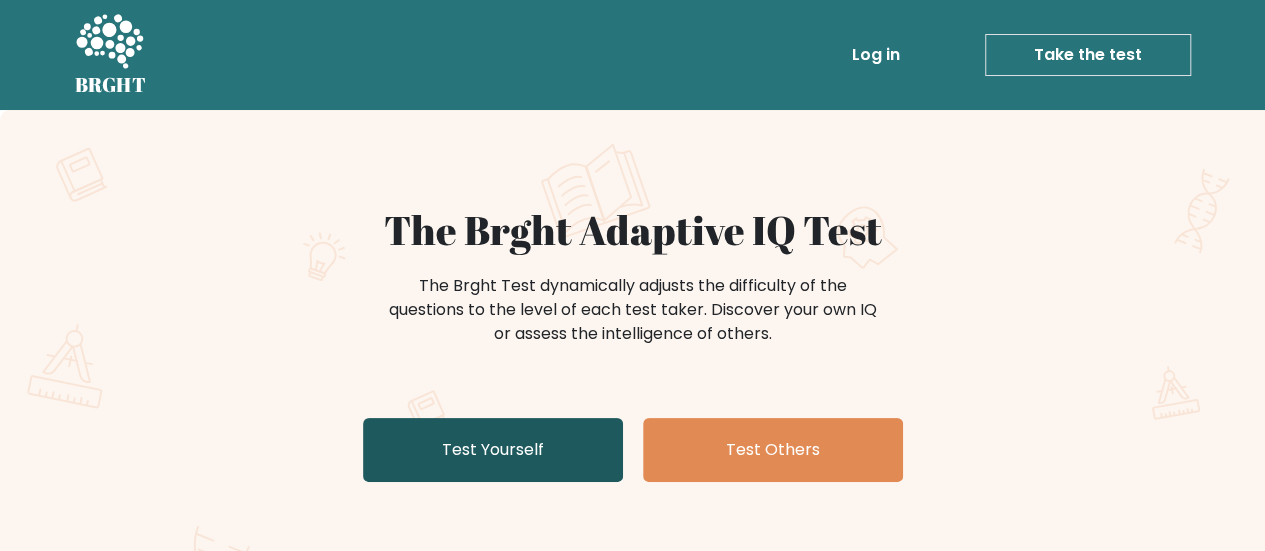 click on "Test Yourself" at bounding box center (493, 450) 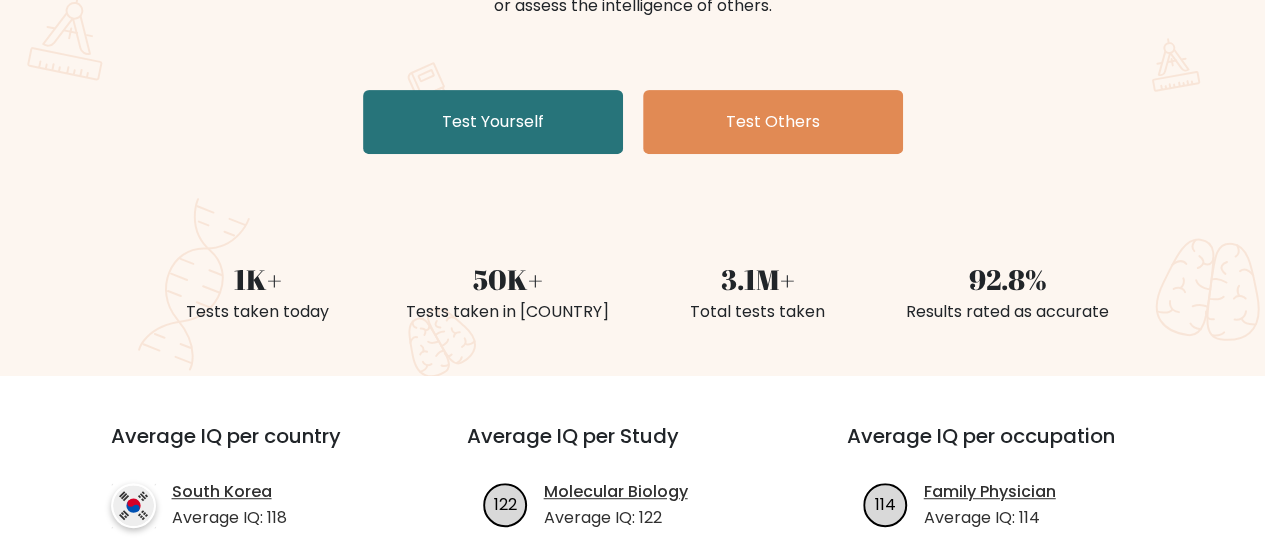 scroll, scrollTop: 331, scrollLeft: 0, axis: vertical 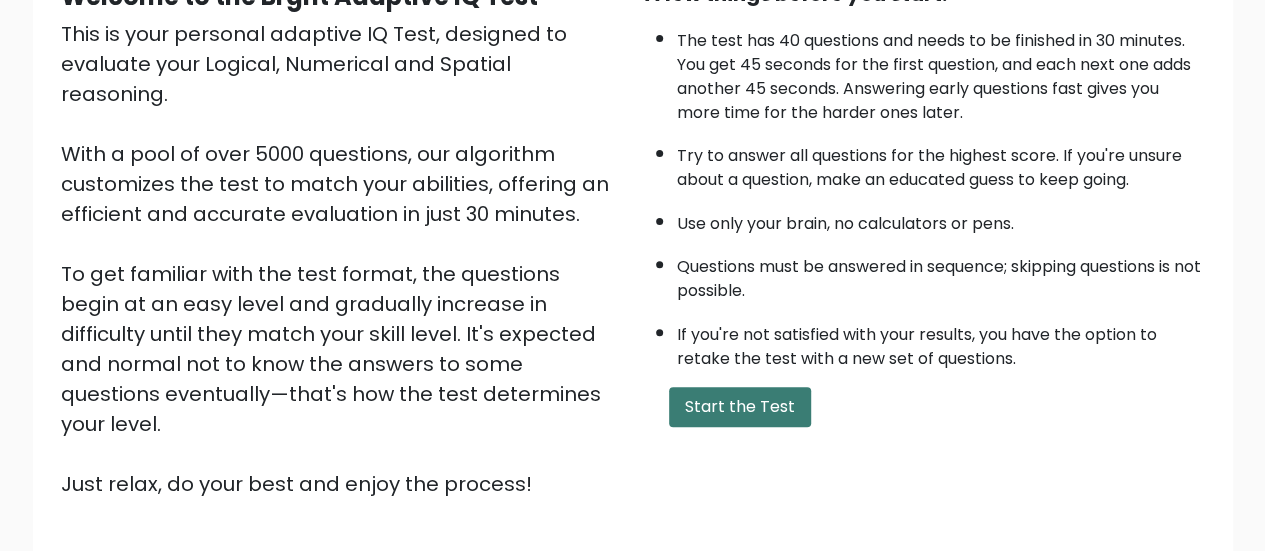 click on "Start the Test" at bounding box center [740, 407] 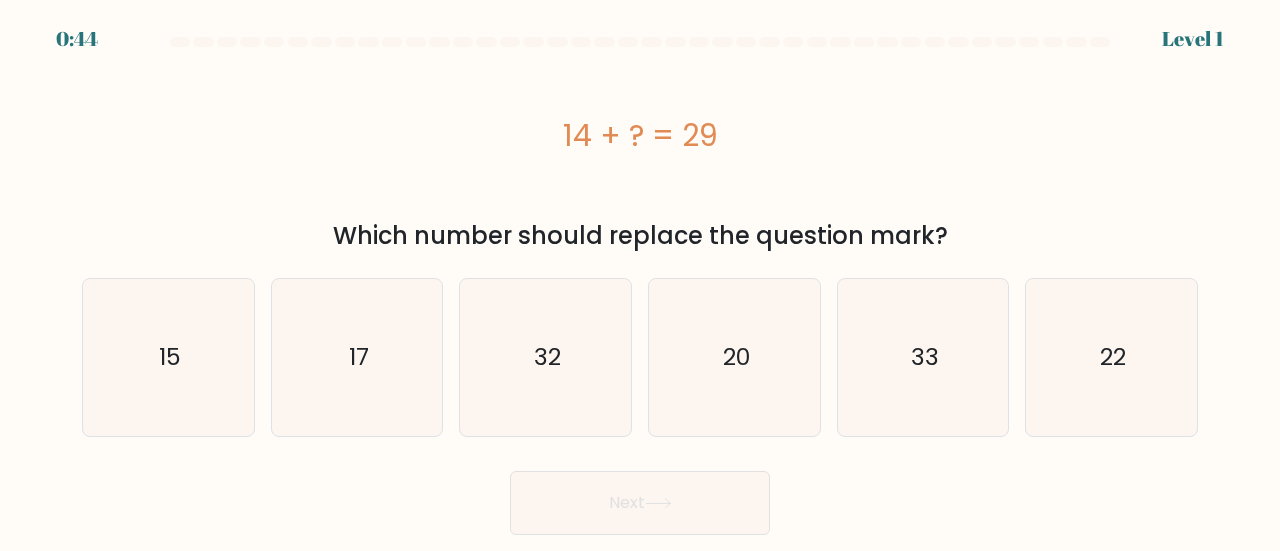 scroll, scrollTop: 0, scrollLeft: 0, axis: both 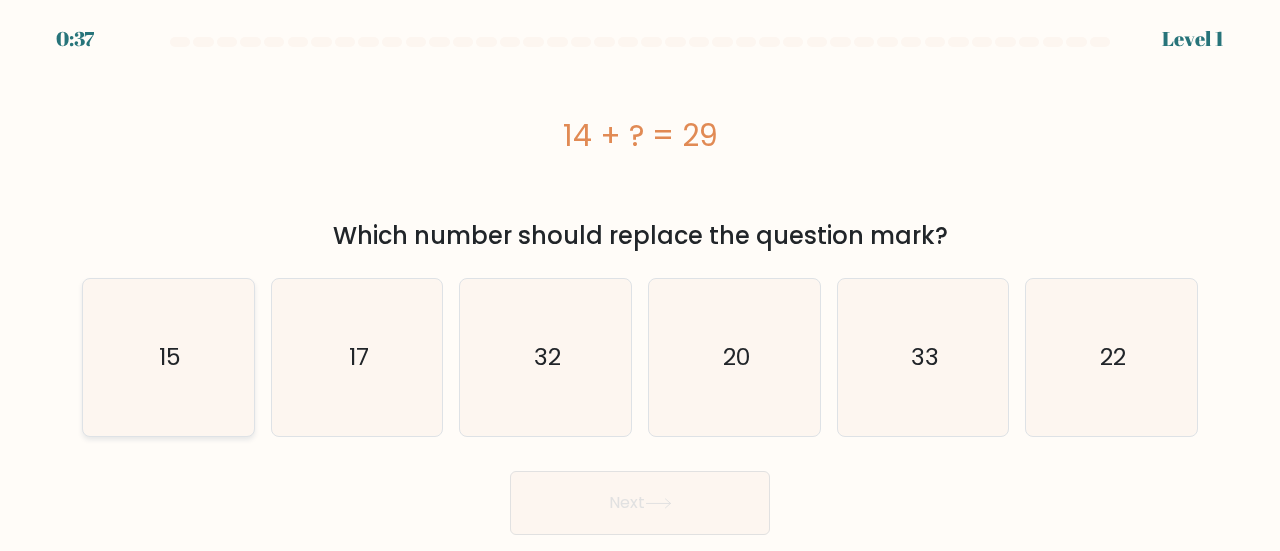 click on "15" 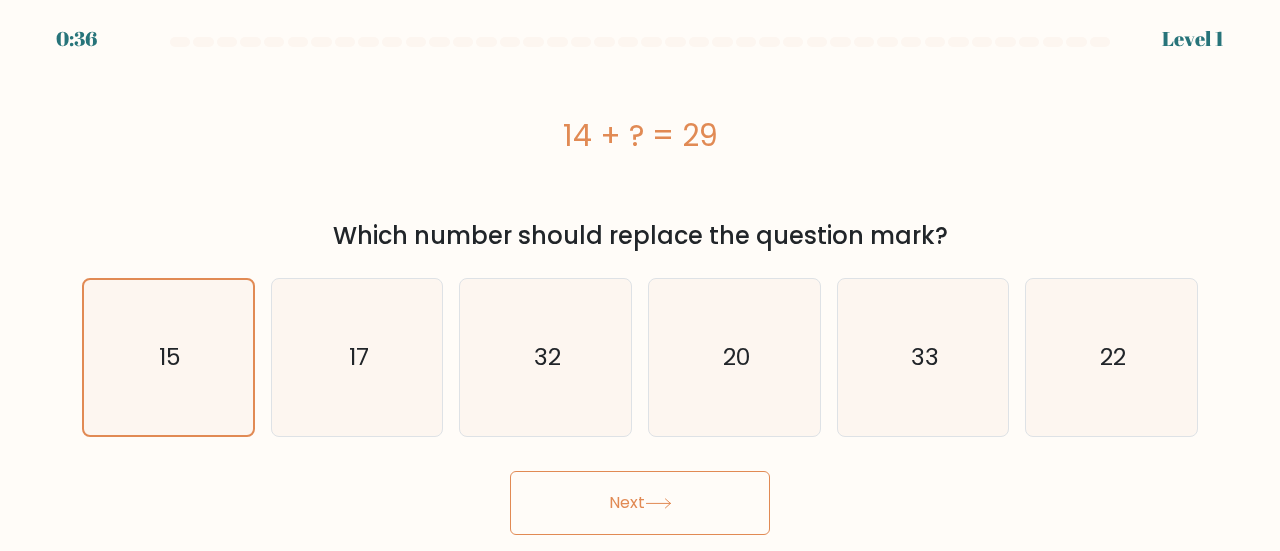 click on "Next" at bounding box center (640, 503) 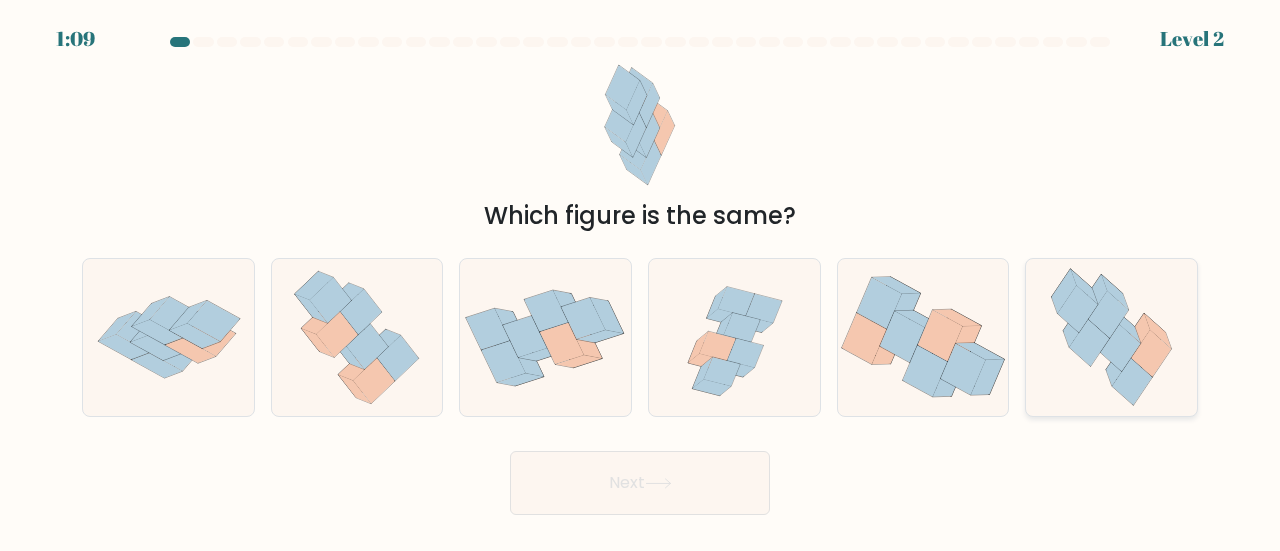 click 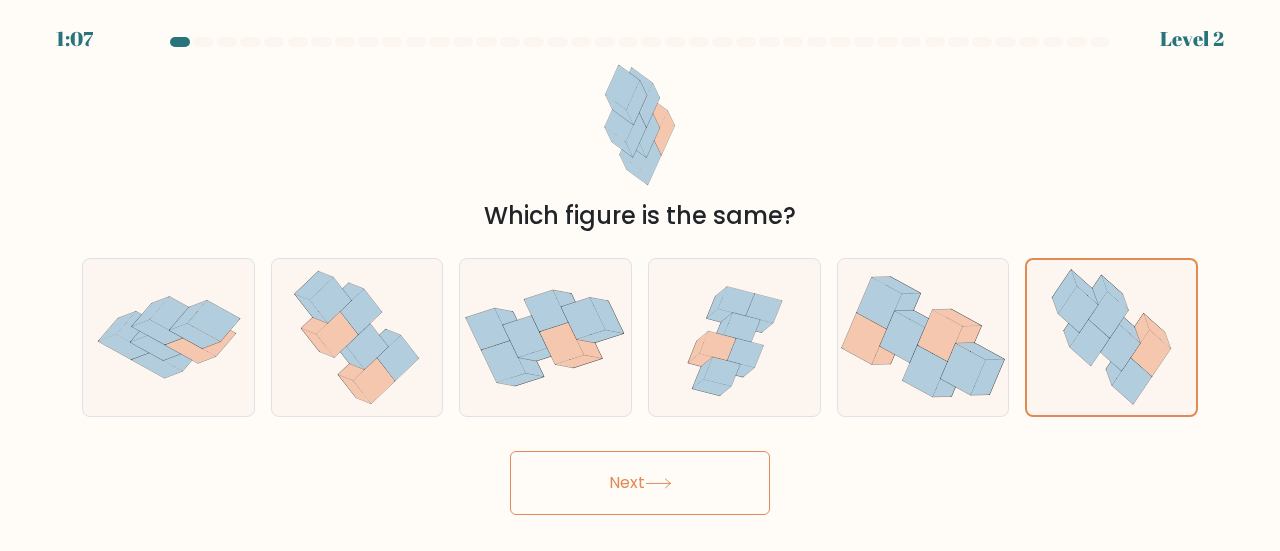 click on "Next" at bounding box center [640, 483] 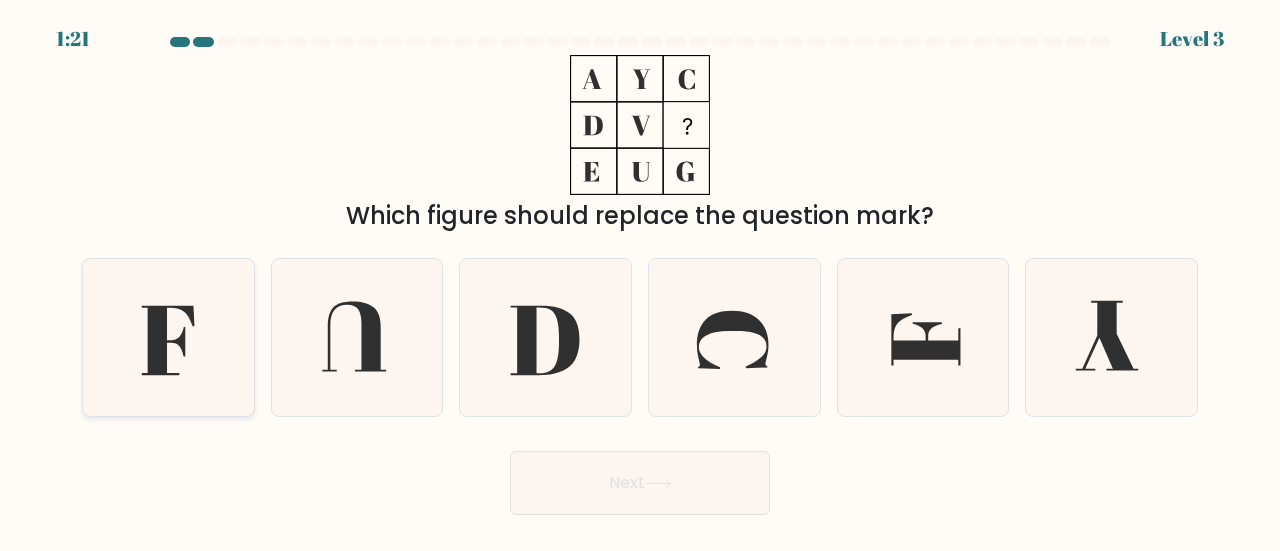 drag, startPoint x: 193, startPoint y: 296, endPoint x: 206, endPoint y: 356, distance: 61.39218 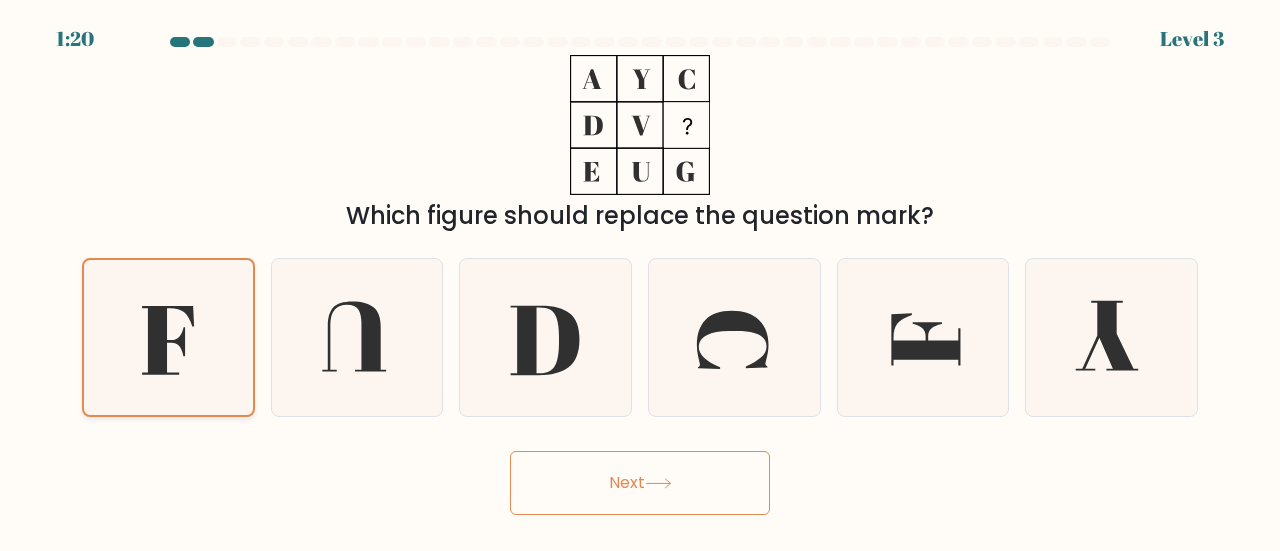 click 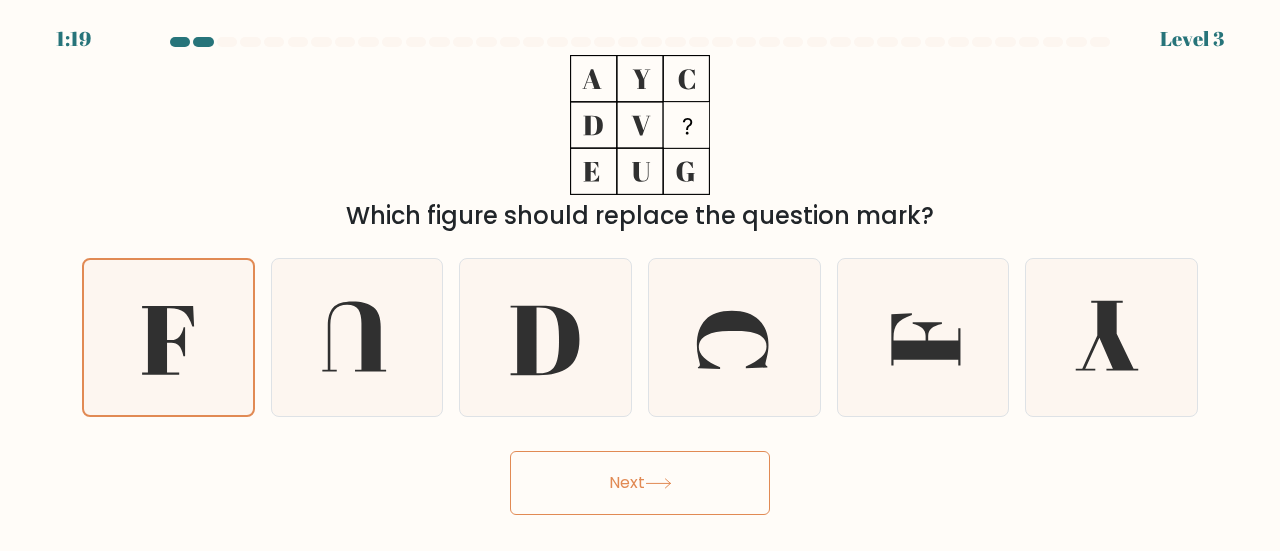 click on "Next" at bounding box center (640, 483) 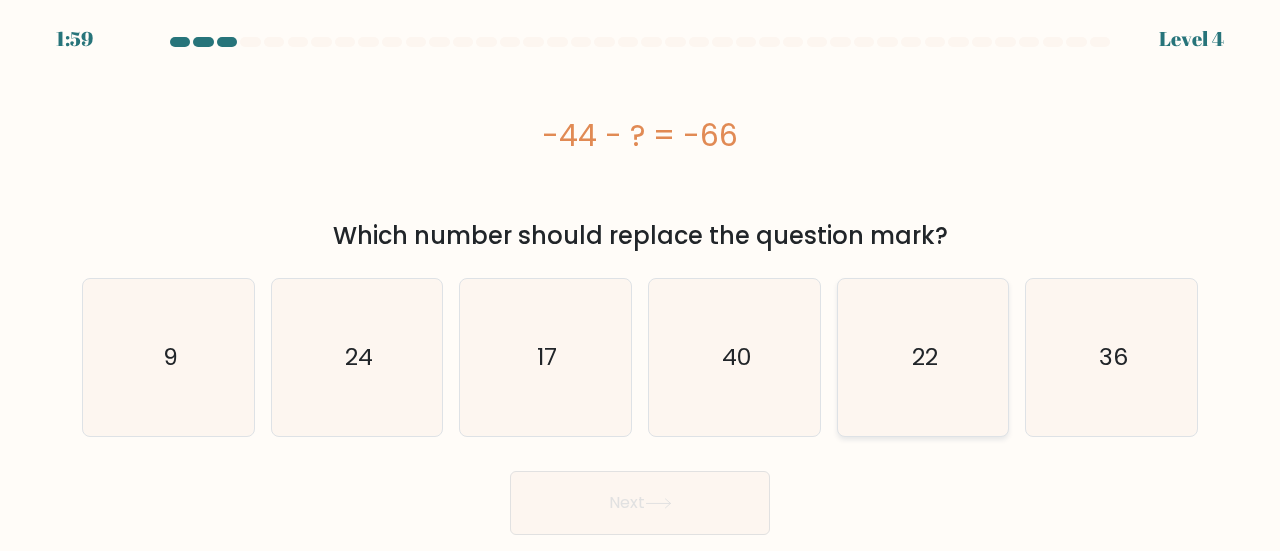 click on "22" 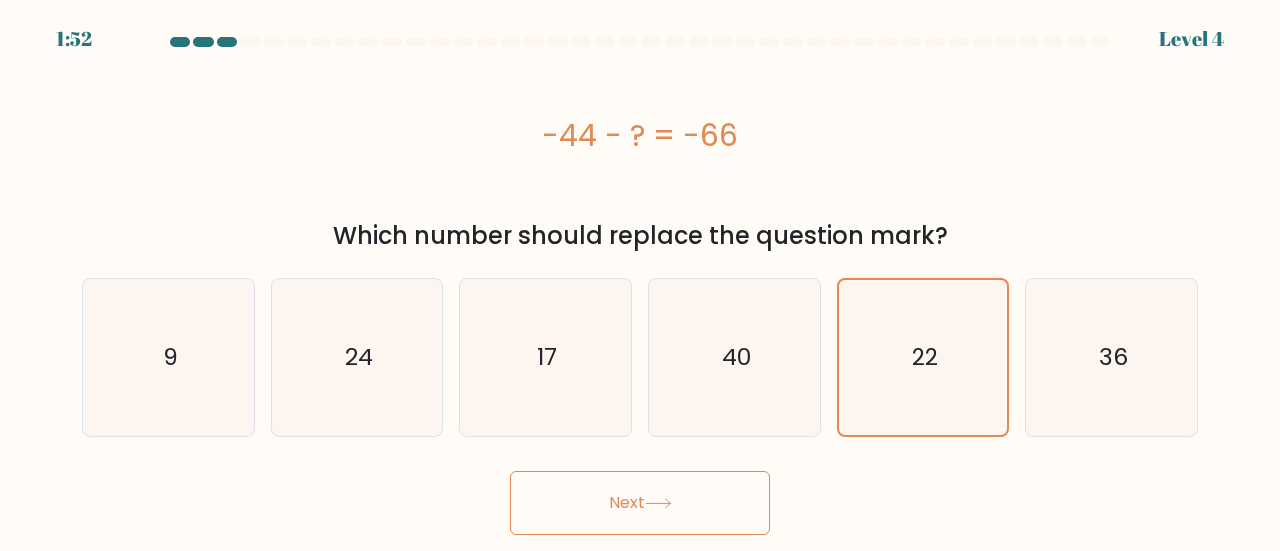 click on "Next" at bounding box center (640, 503) 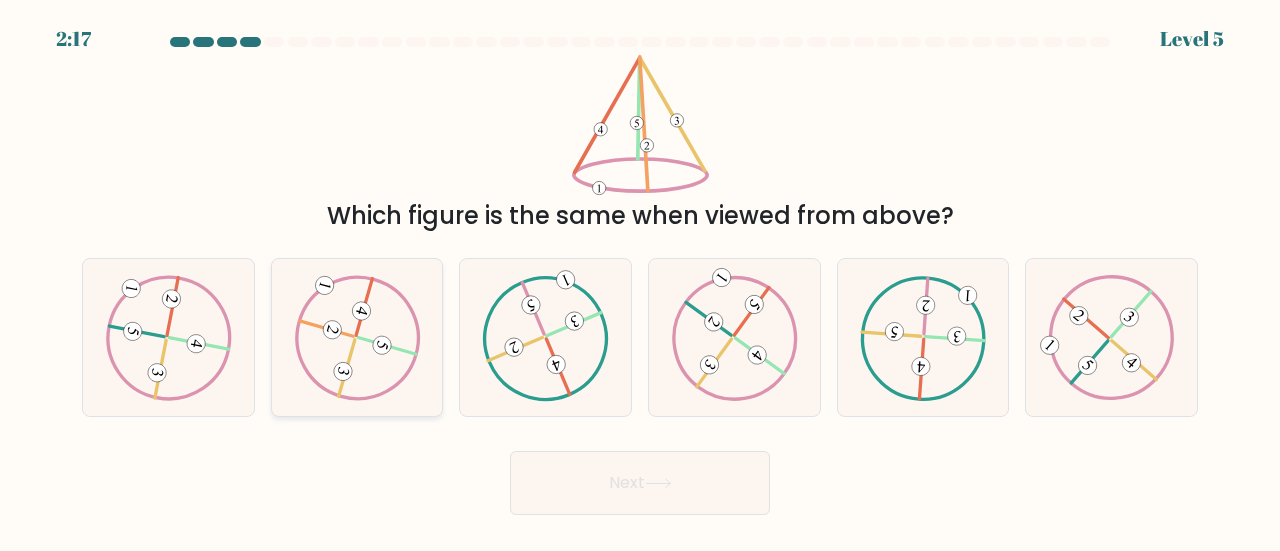 click 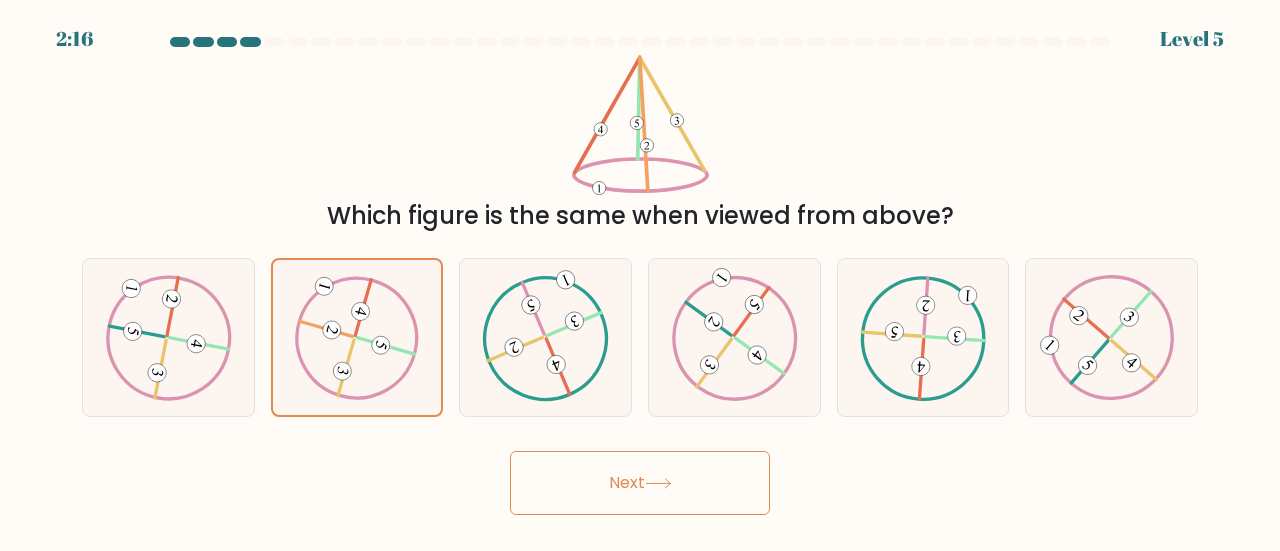 click on "Next" at bounding box center [640, 483] 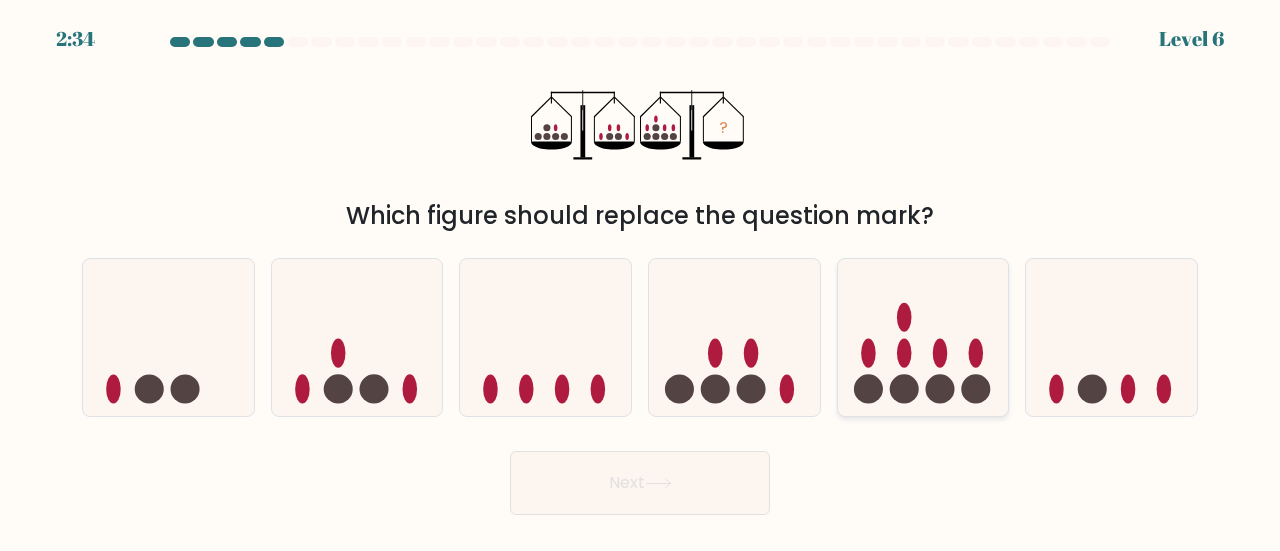click 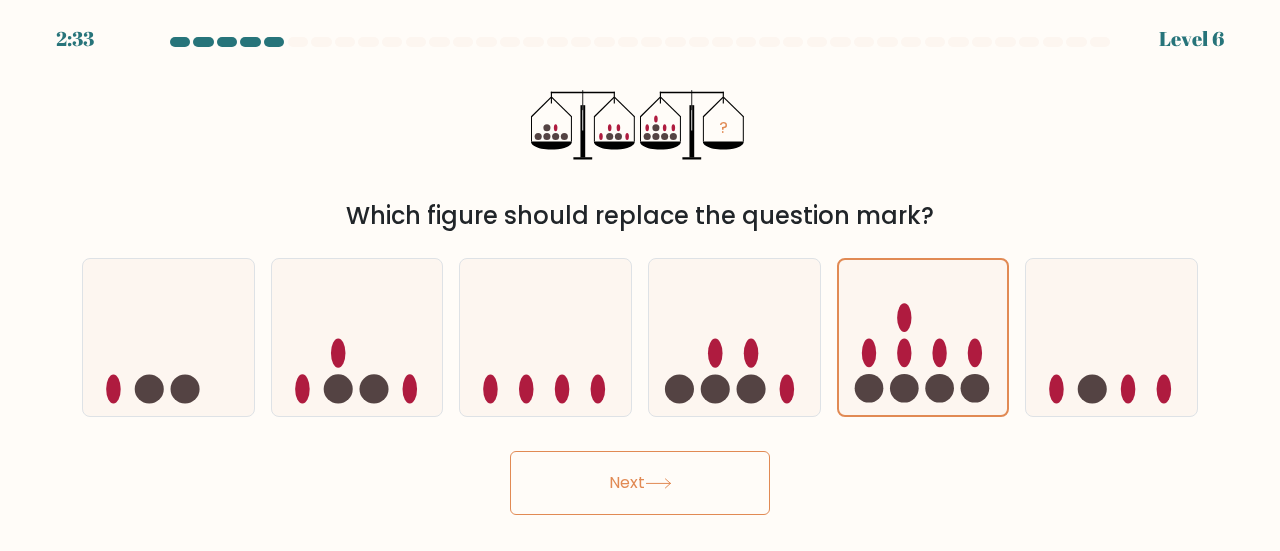 click on "Next" at bounding box center (640, 483) 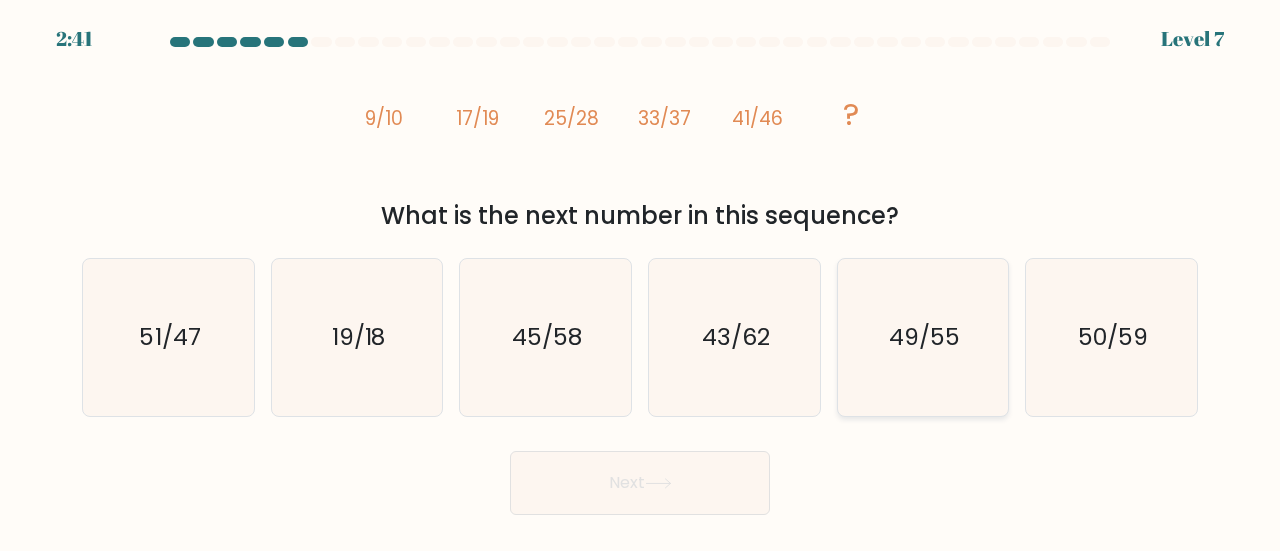 click on "49/55" 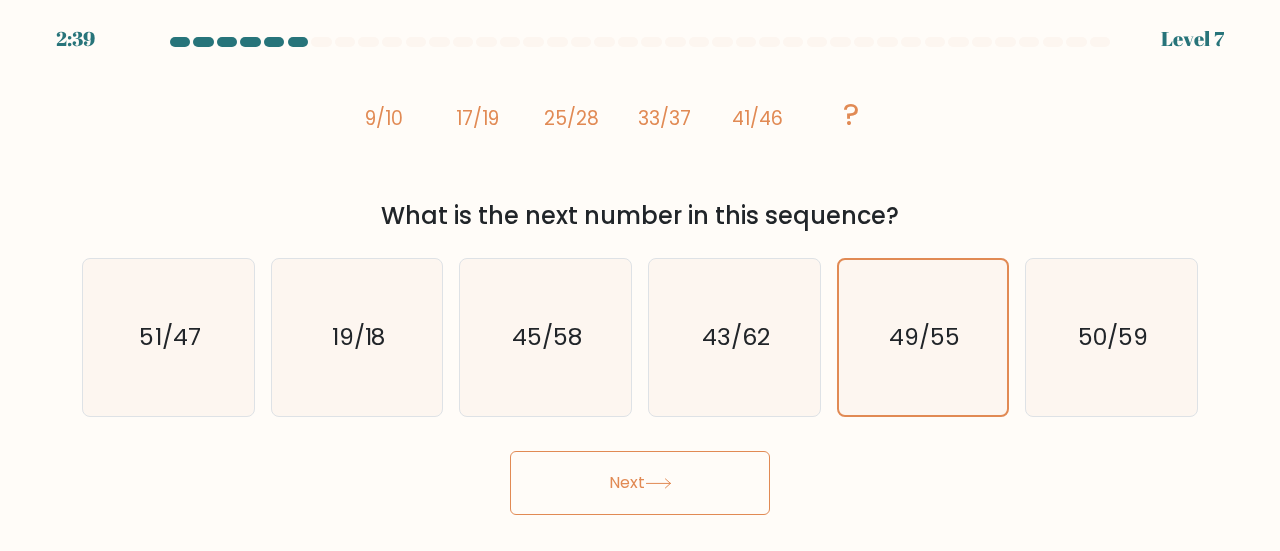 click on "Next" at bounding box center (640, 483) 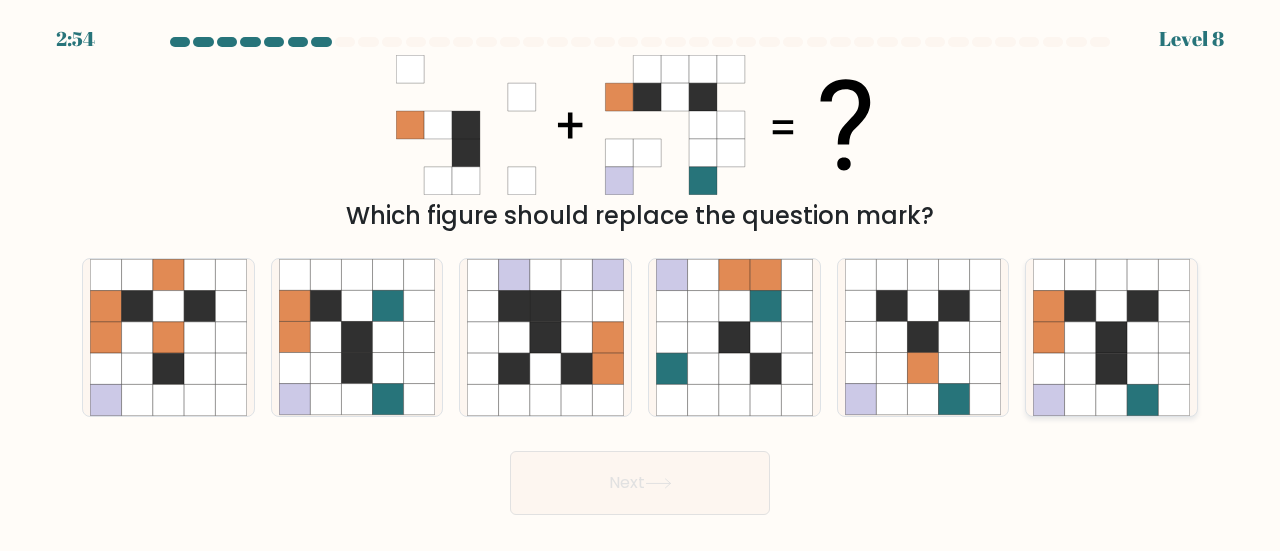click 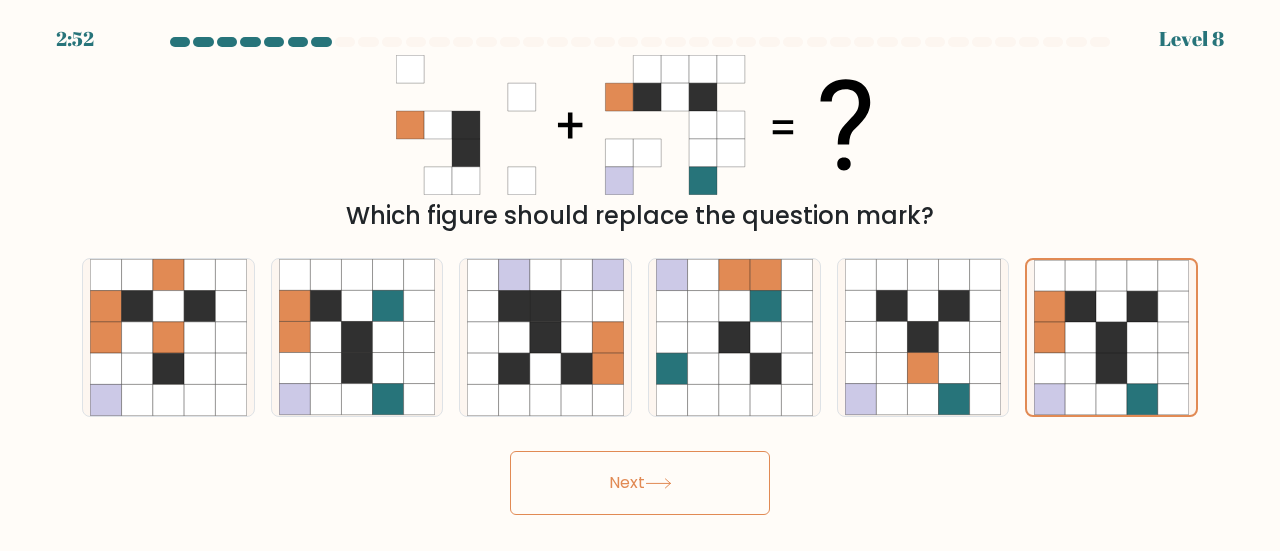 click on "Next" at bounding box center [640, 483] 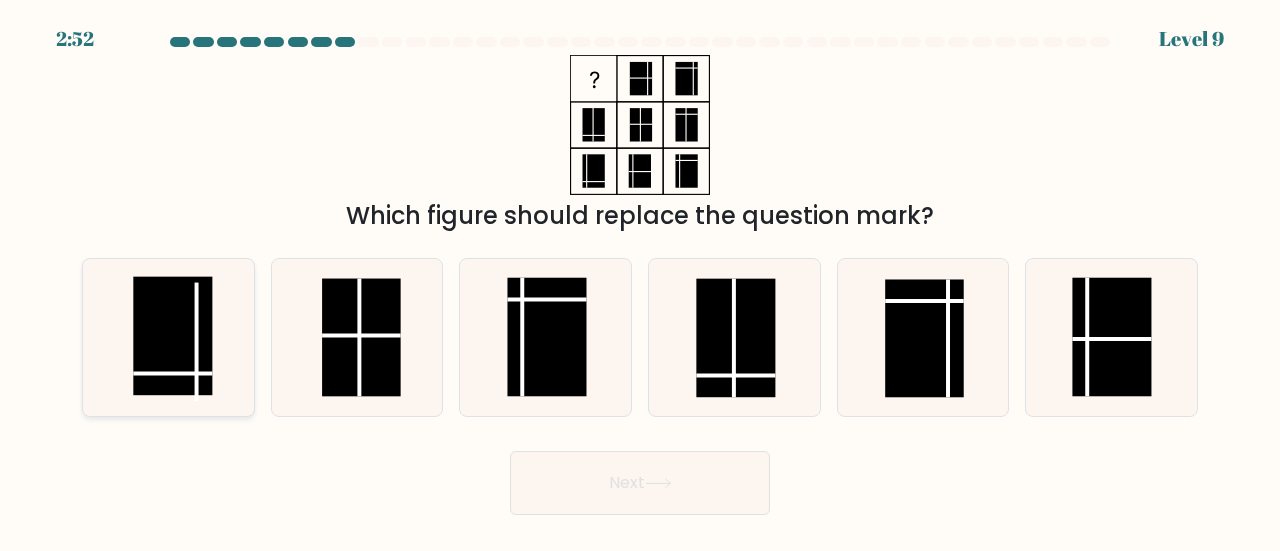drag, startPoint x: 101, startPoint y: 344, endPoint x: 168, endPoint y: 341, distance: 67.06713 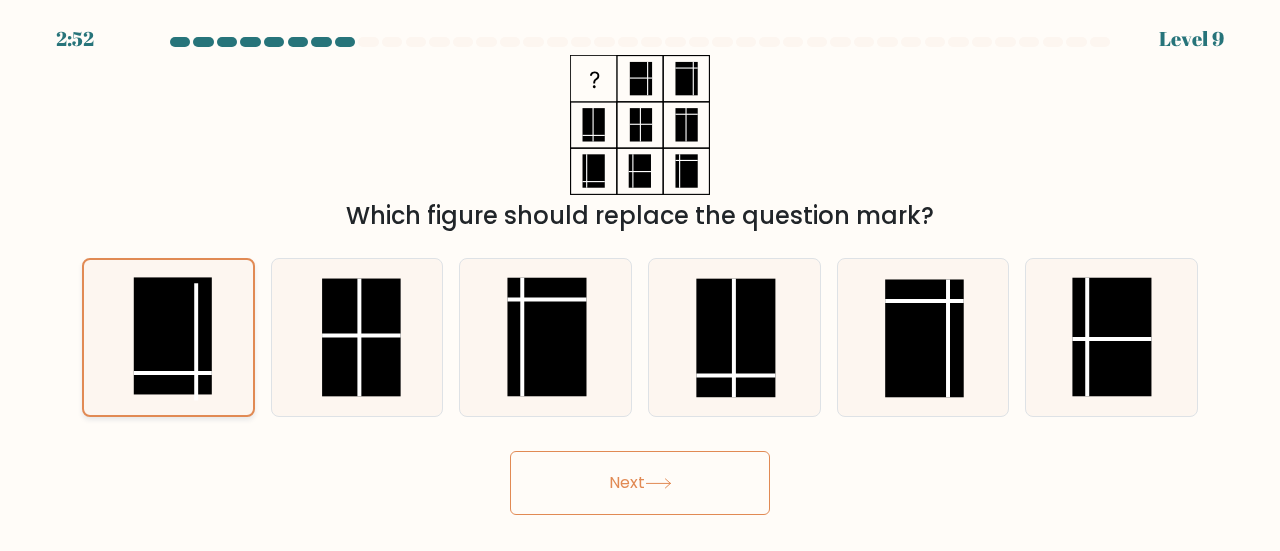 click 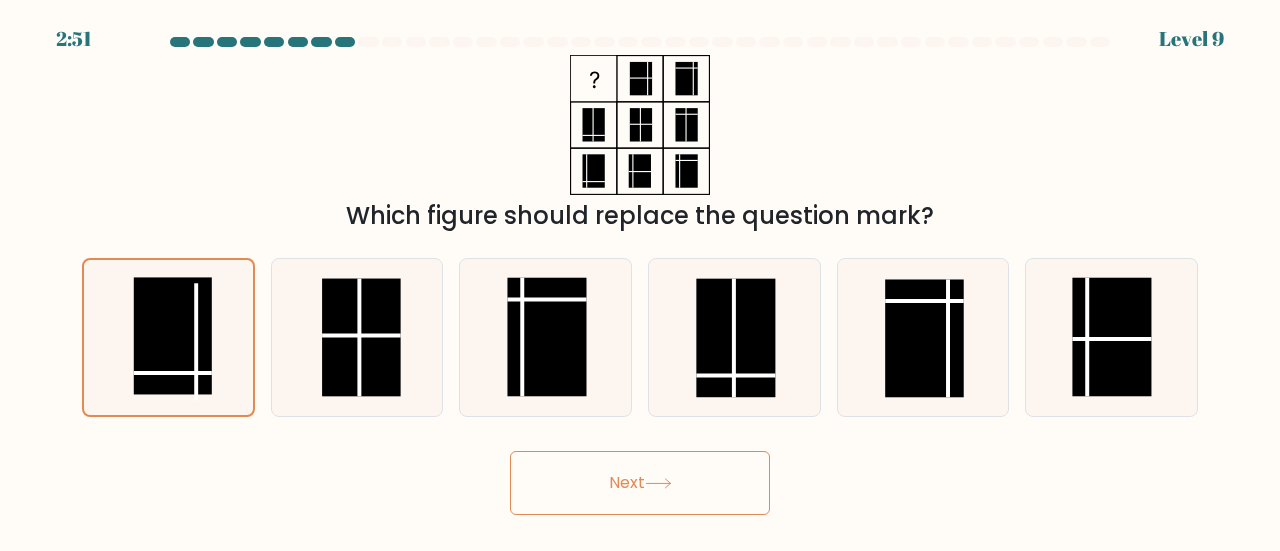 click on "Next" at bounding box center (640, 483) 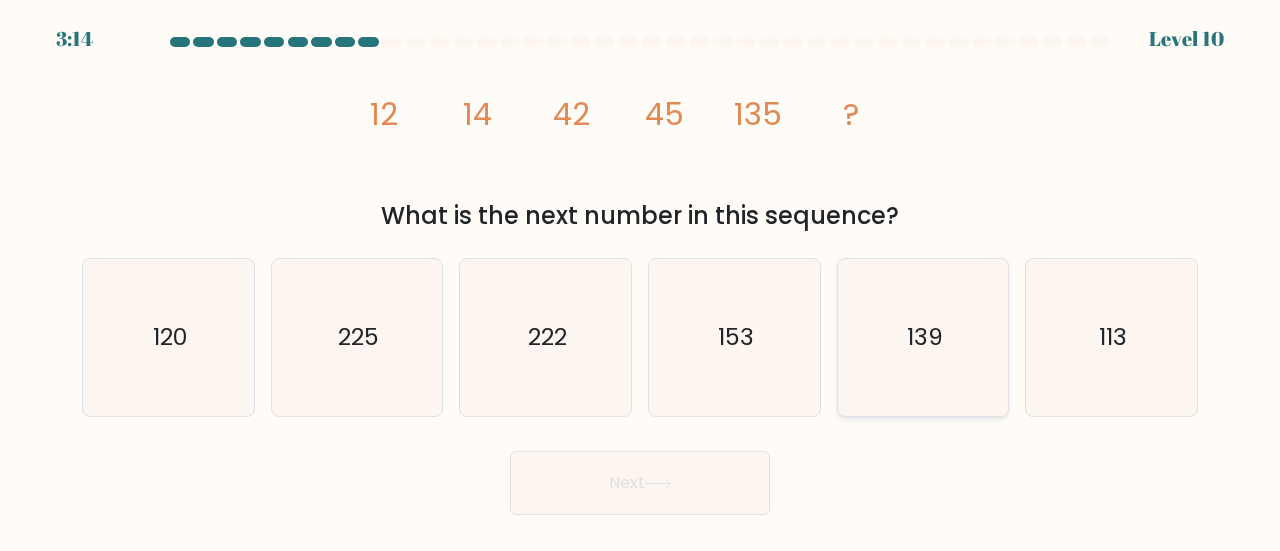 click on "139" 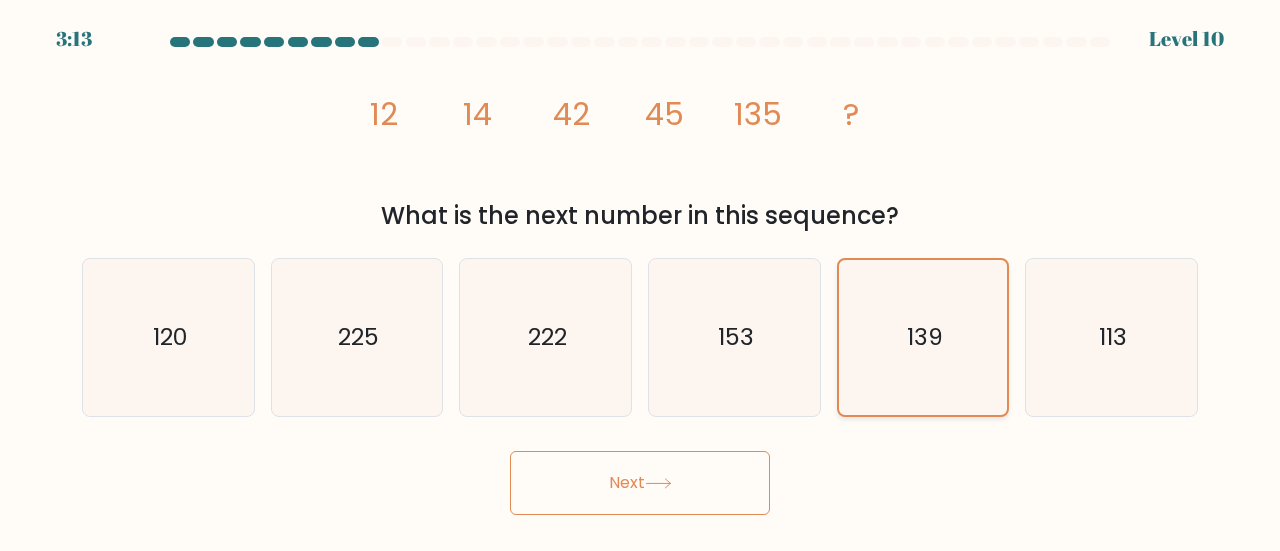 click on "139" 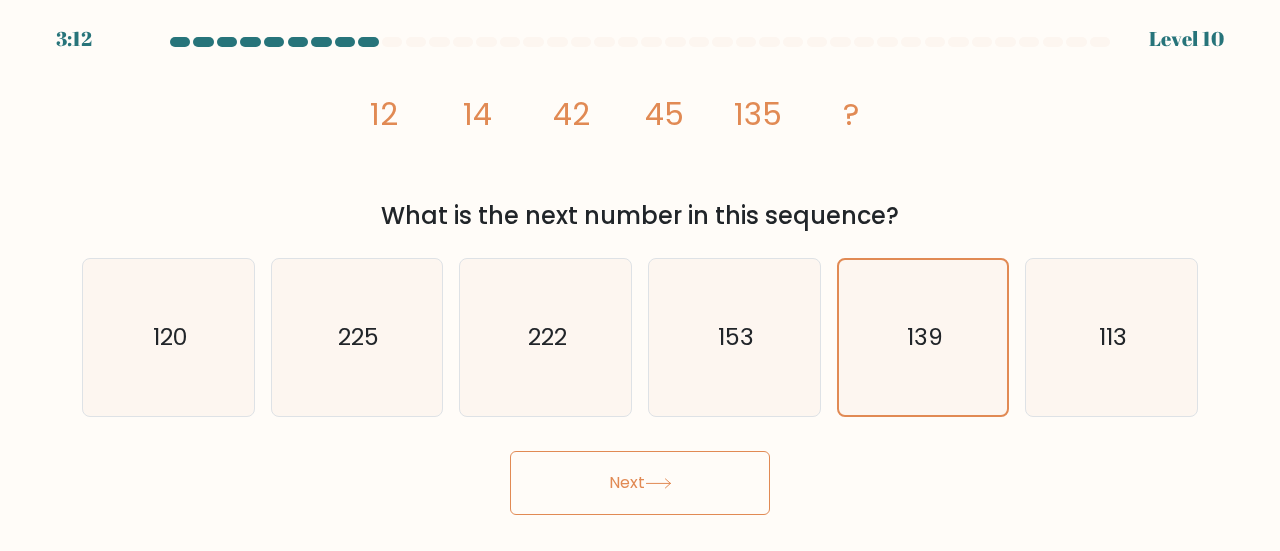 click on "Next" at bounding box center [640, 483] 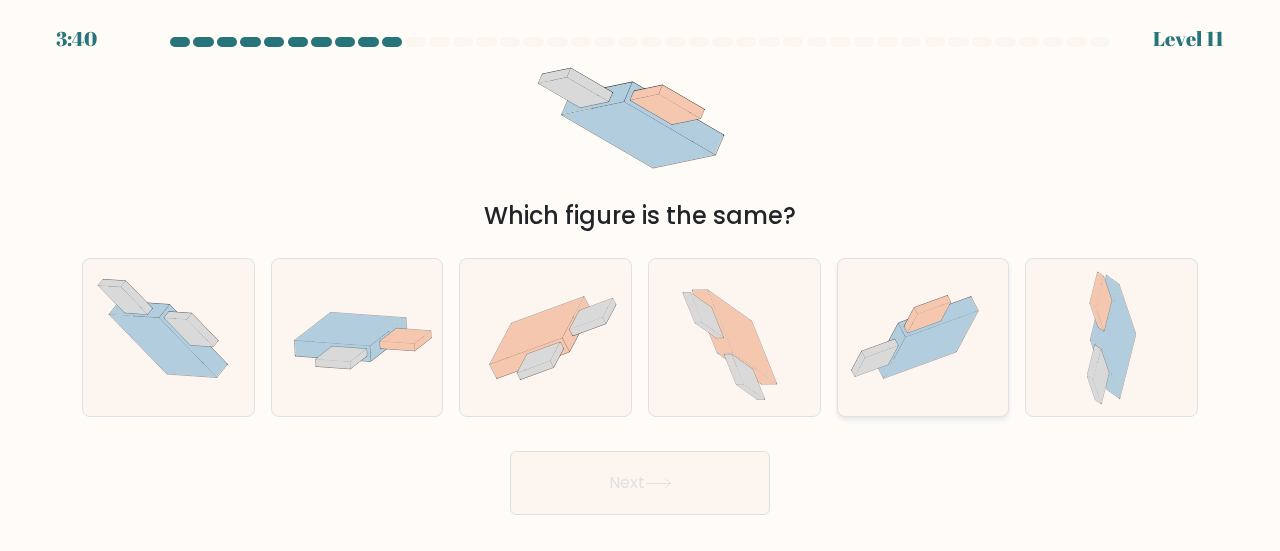 click 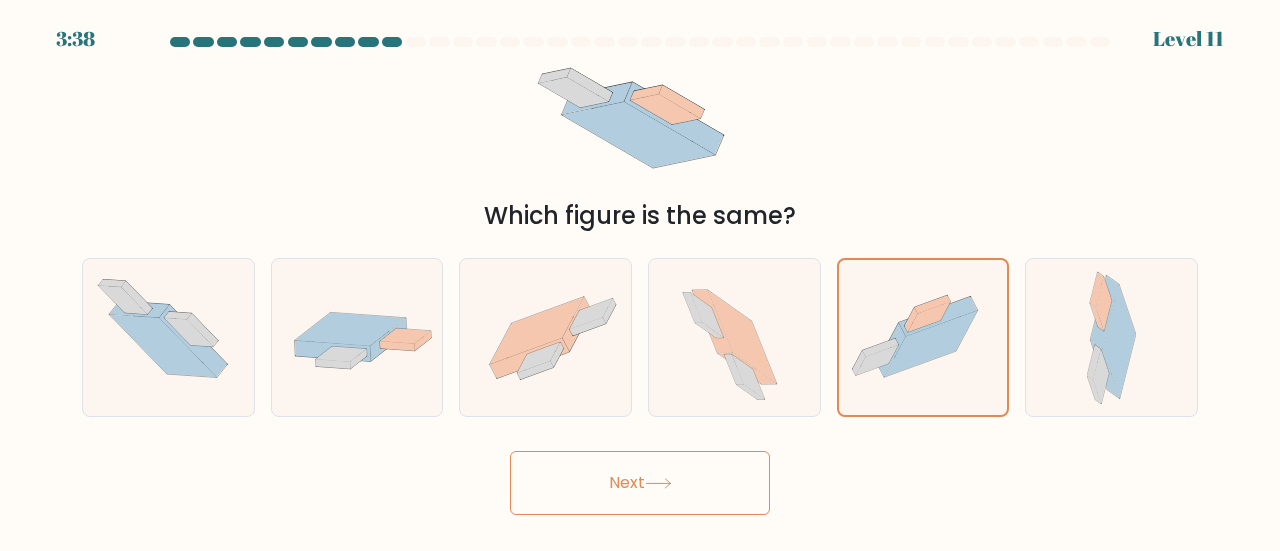 click on "Next" at bounding box center (640, 483) 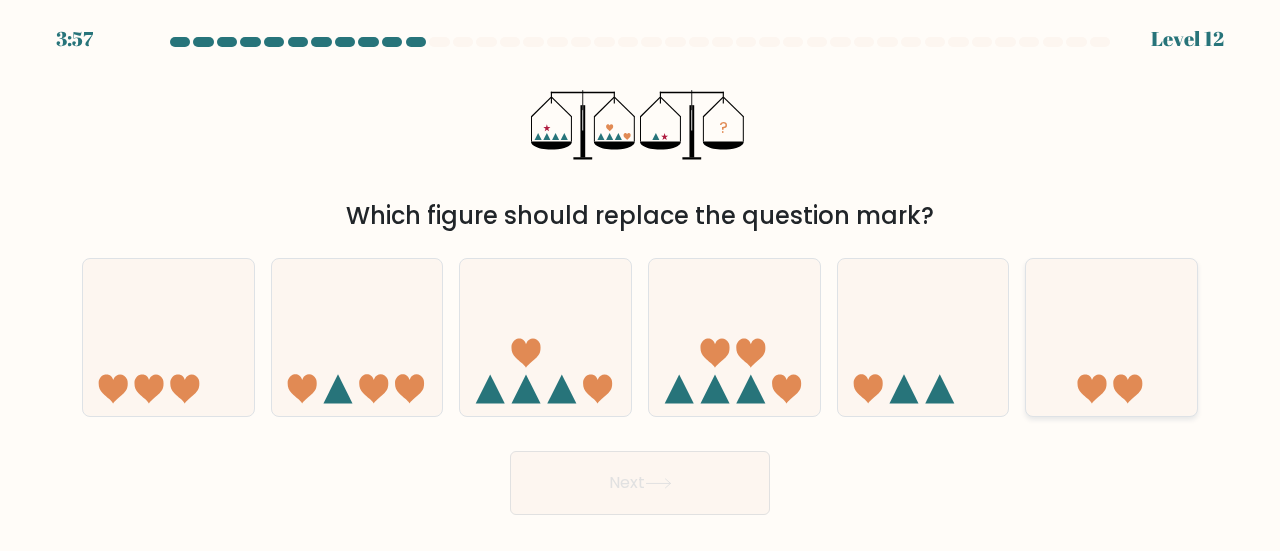 click 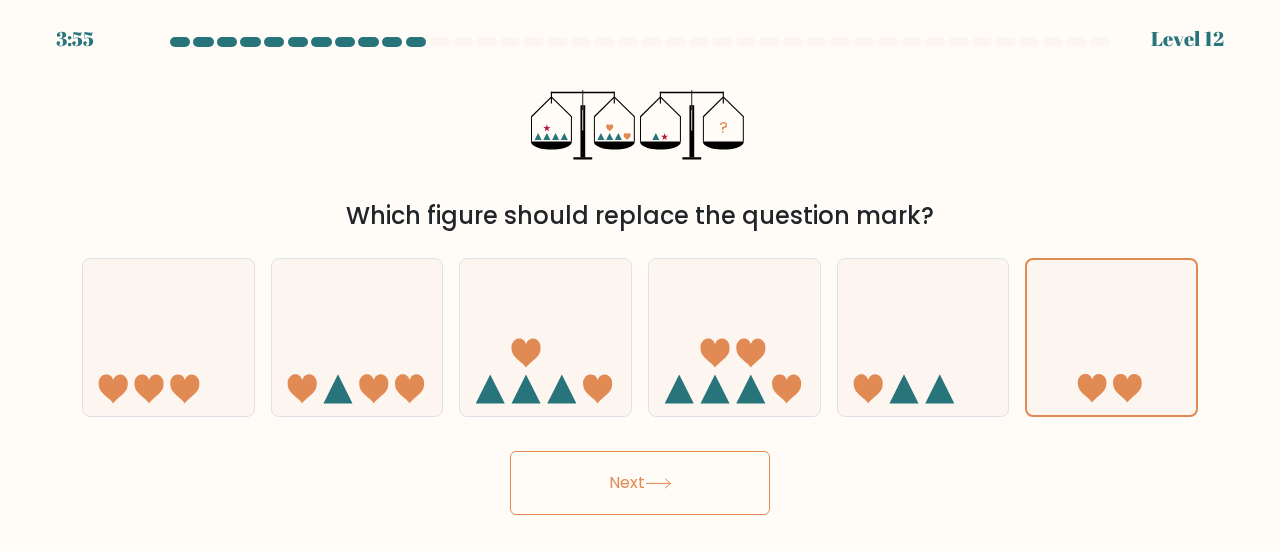 click on "Next" at bounding box center [640, 483] 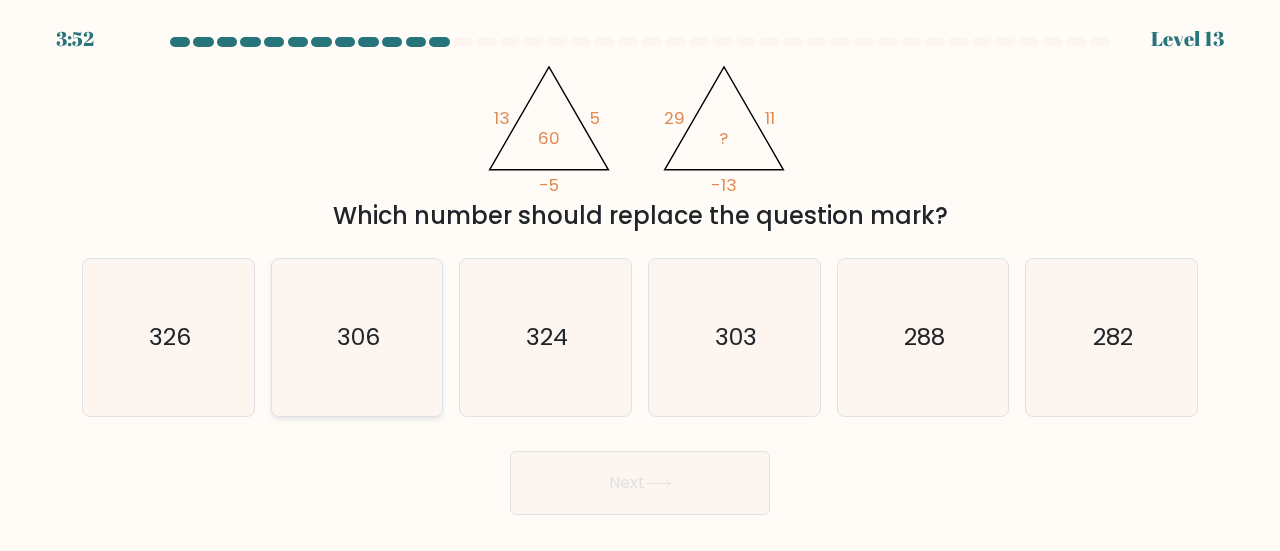 click on "306" 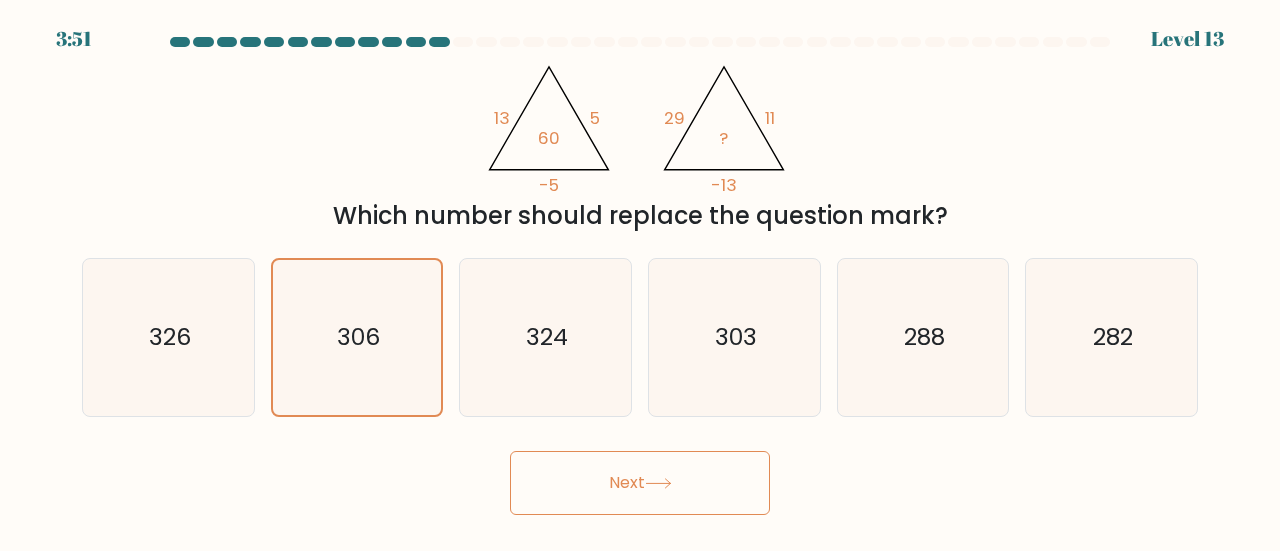 click on "Next" at bounding box center (640, 483) 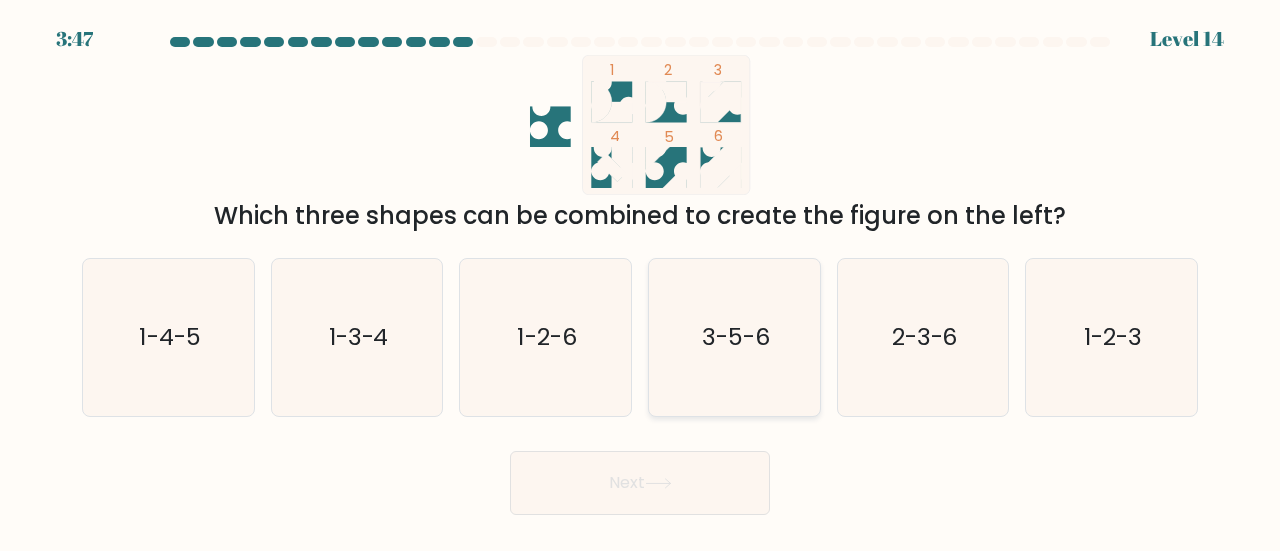 click on "3-5-6" 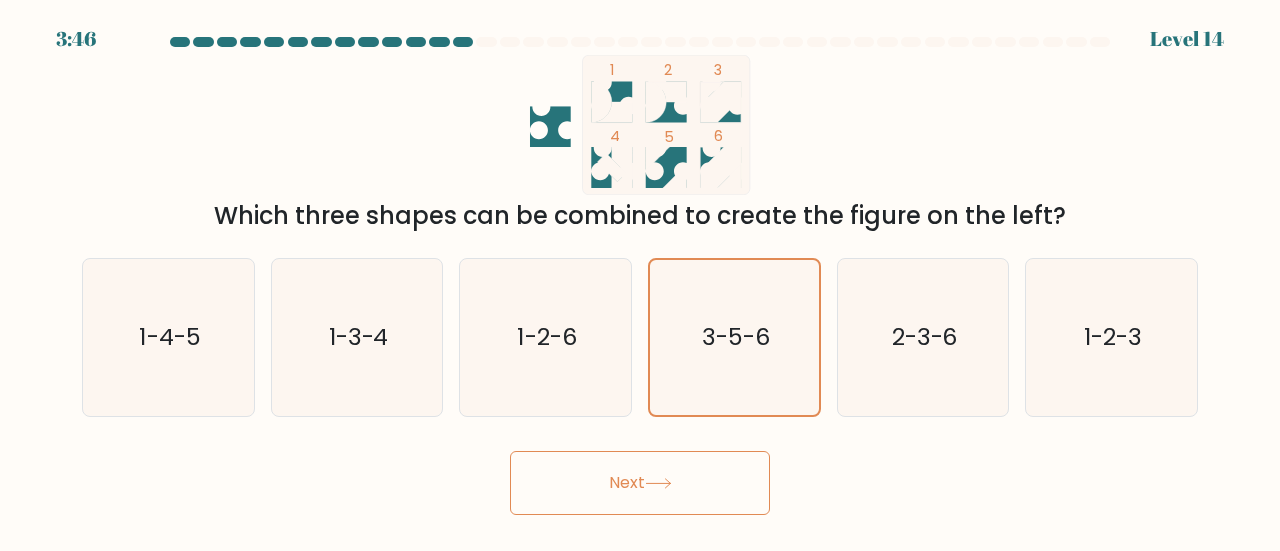click on "Next" at bounding box center (640, 483) 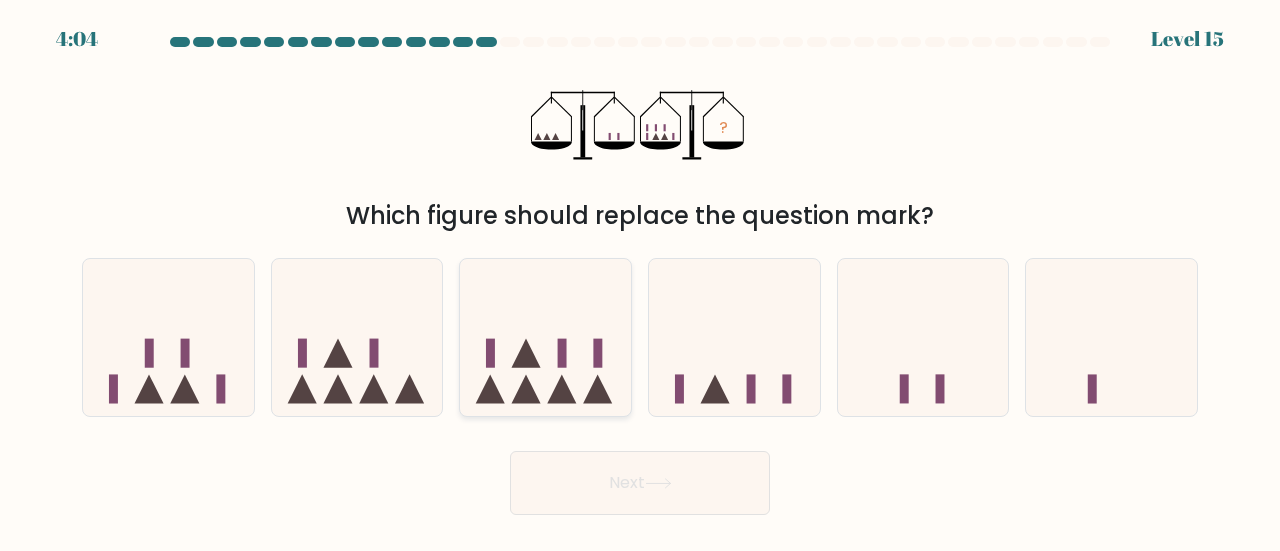 click 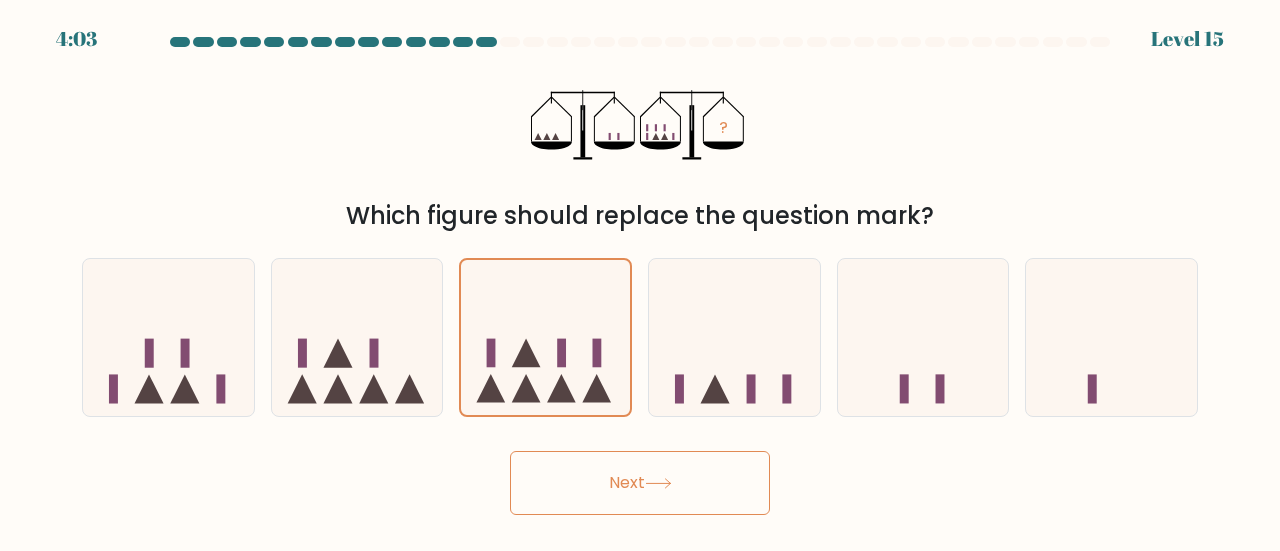 click on "Next" at bounding box center (640, 483) 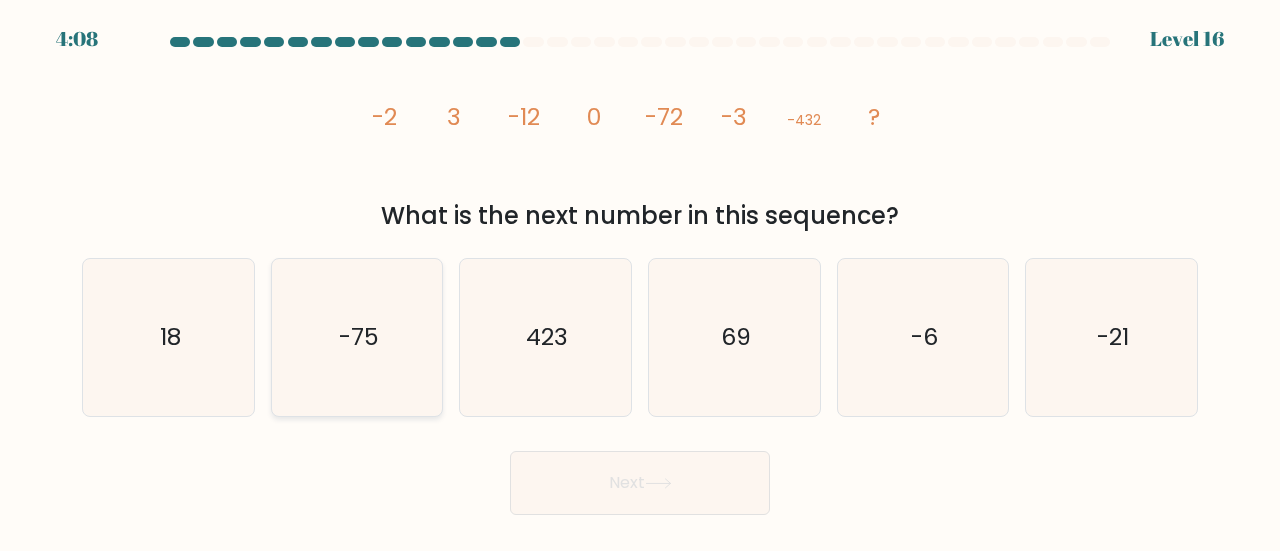 click on "-75" 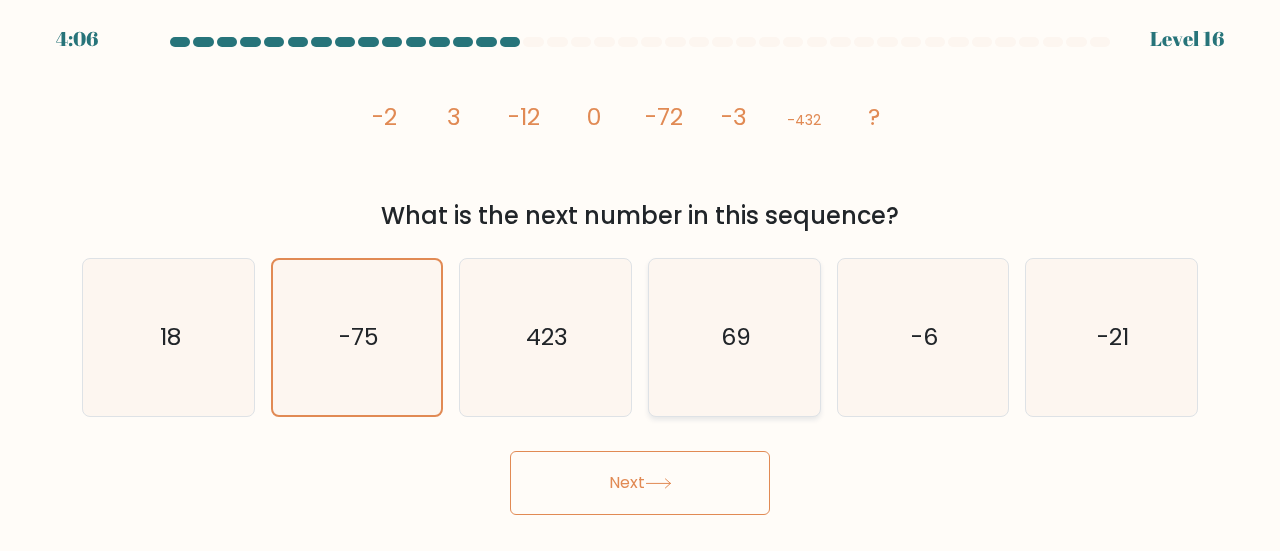 click on "69" 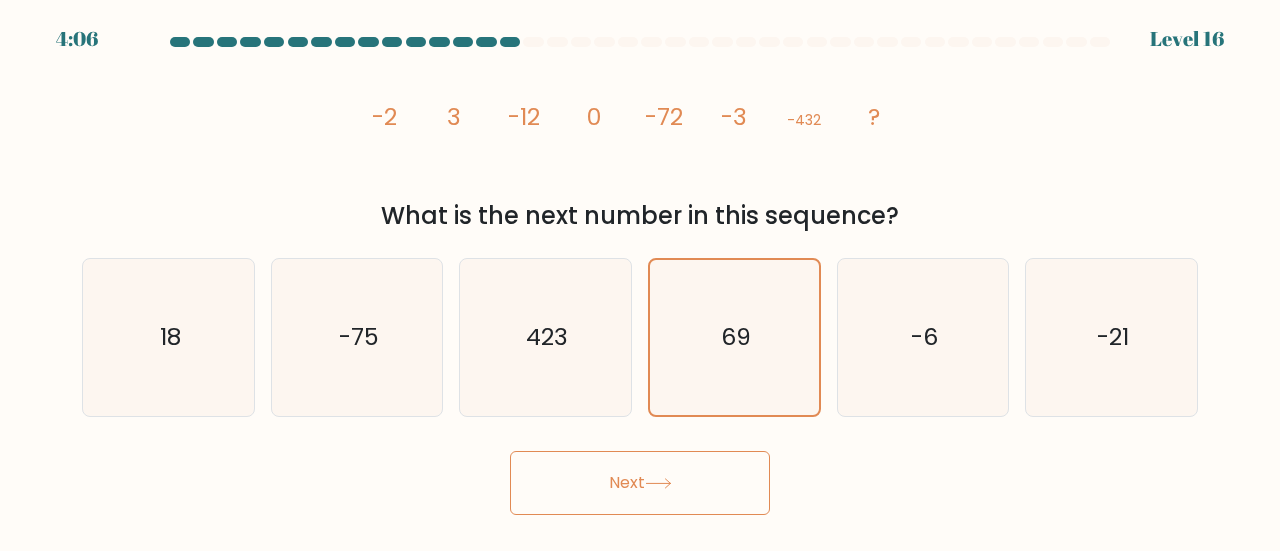 click on "Next" at bounding box center (640, 483) 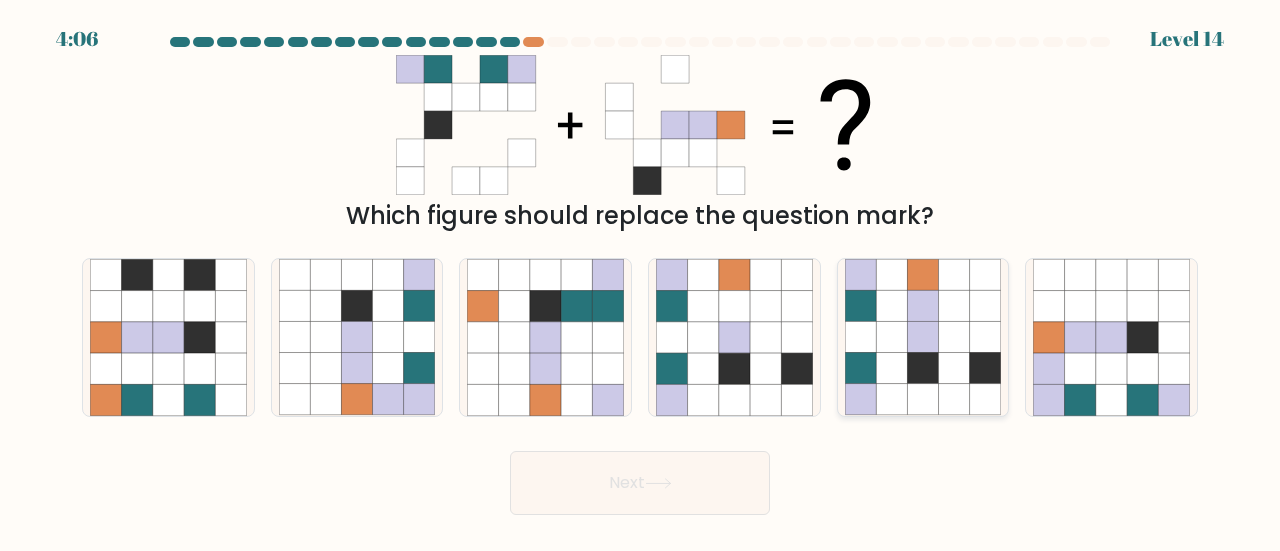 click 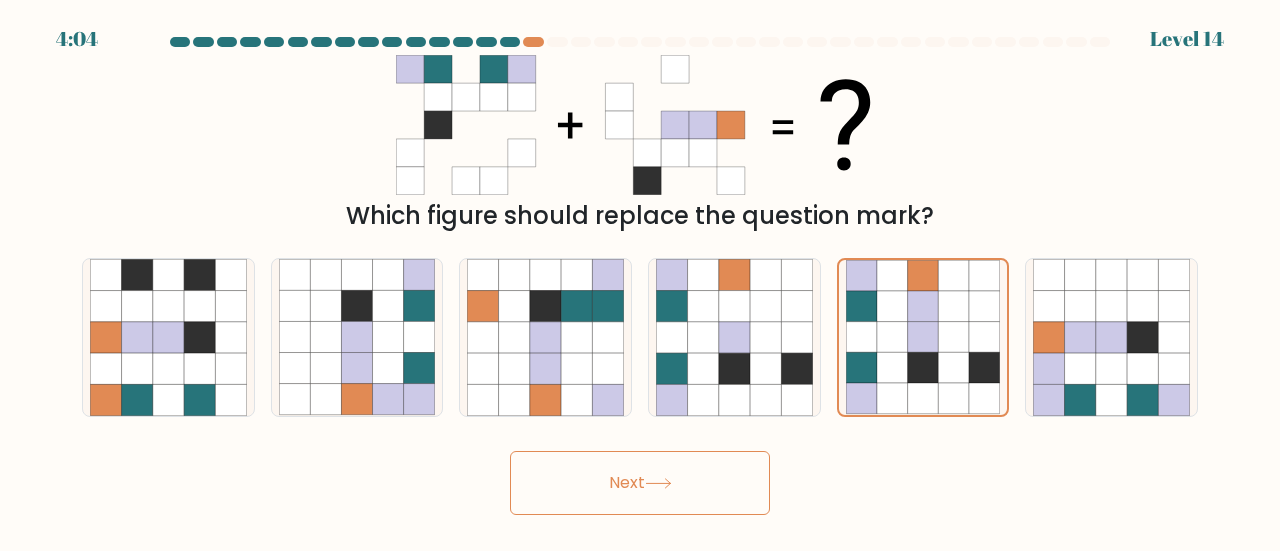 click on "Next" at bounding box center (640, 483) 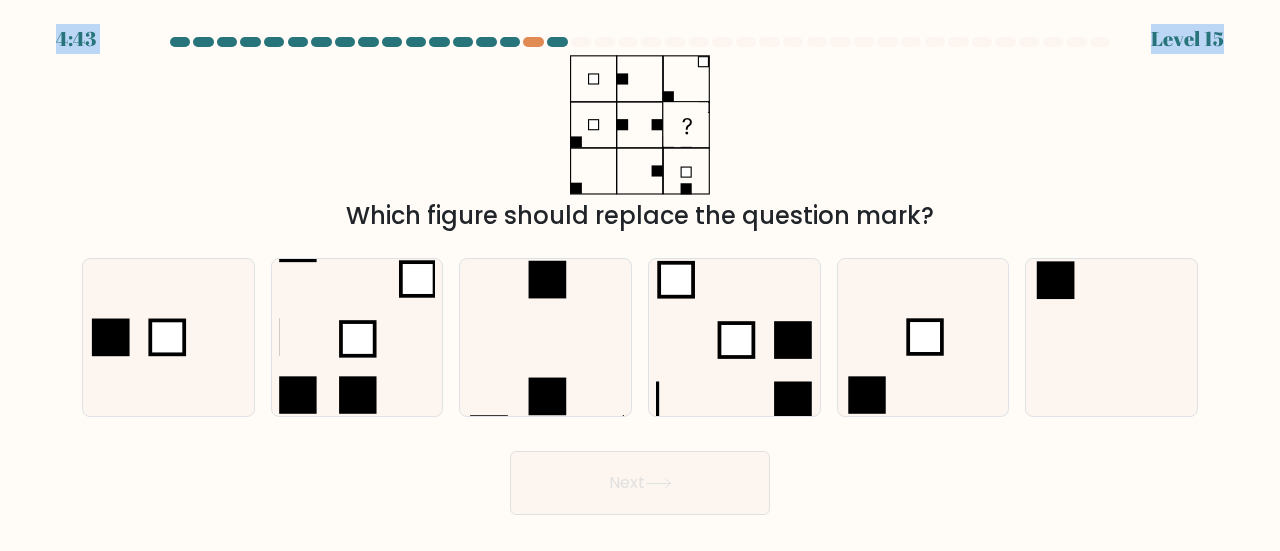 click on "4:43
Level 15" at bounding box center (640, 275) 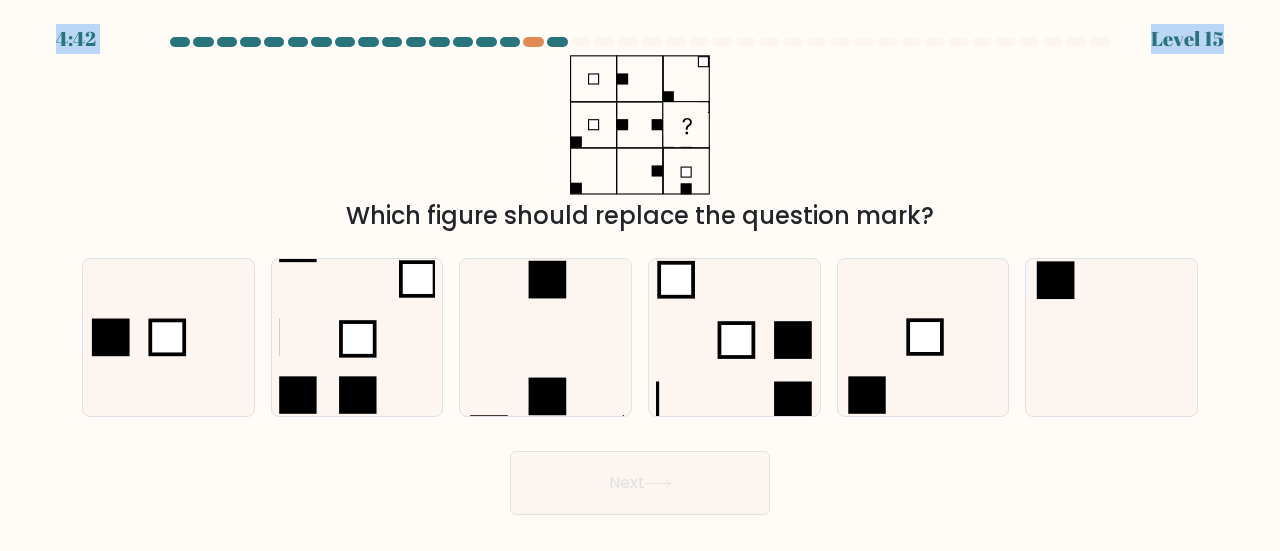 click at bounding box center (581, 42) 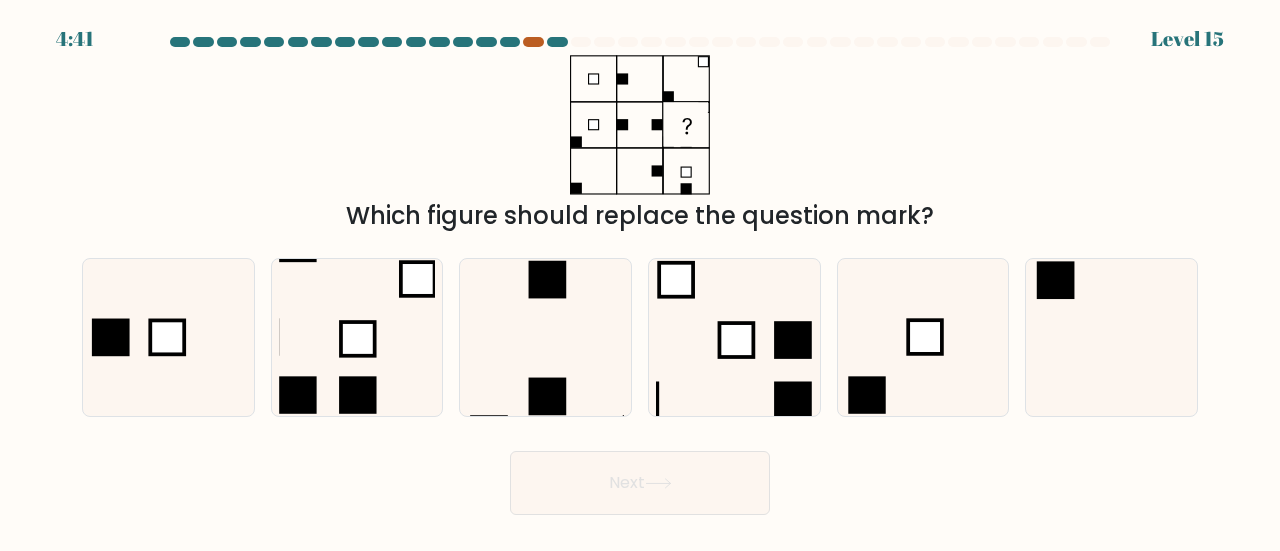 click at bounding box center [533, 42] 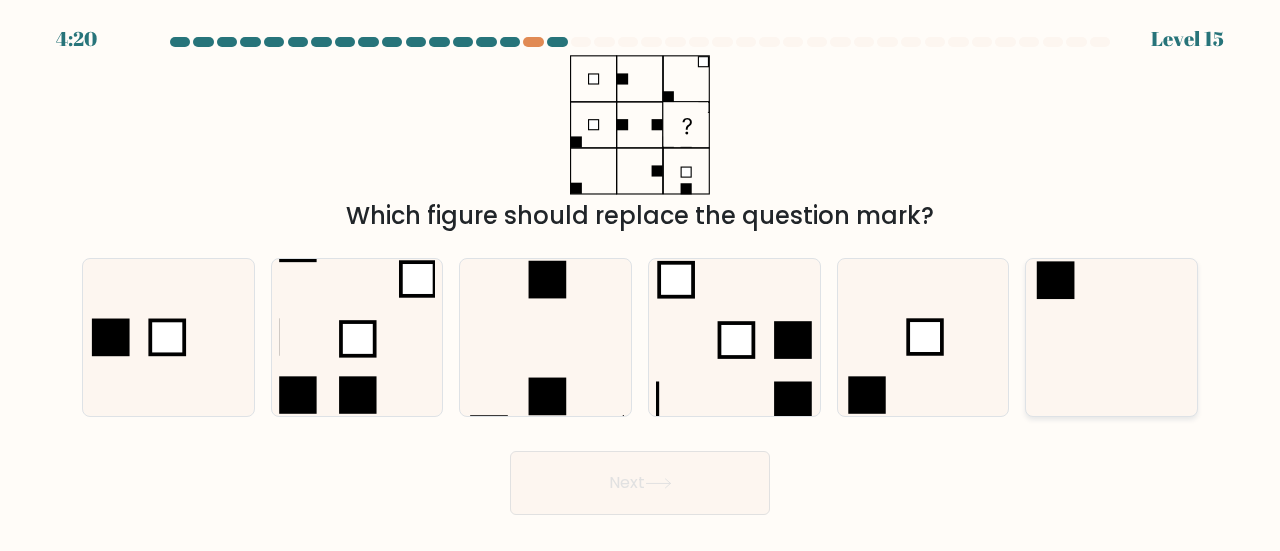 click 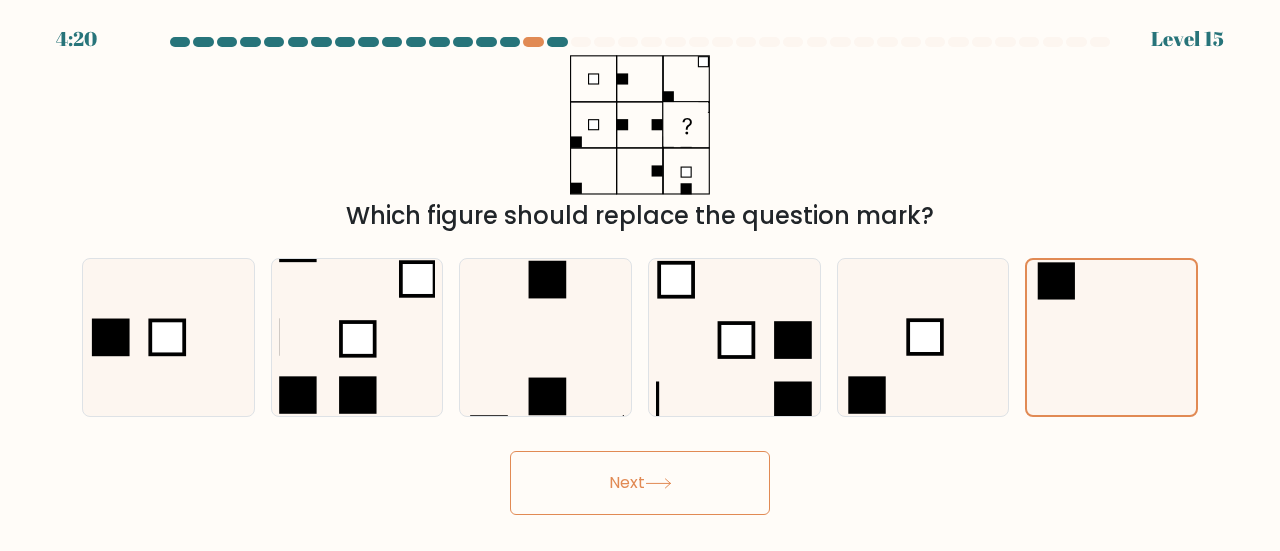 click on "Next" at bounding box center (640, 483) 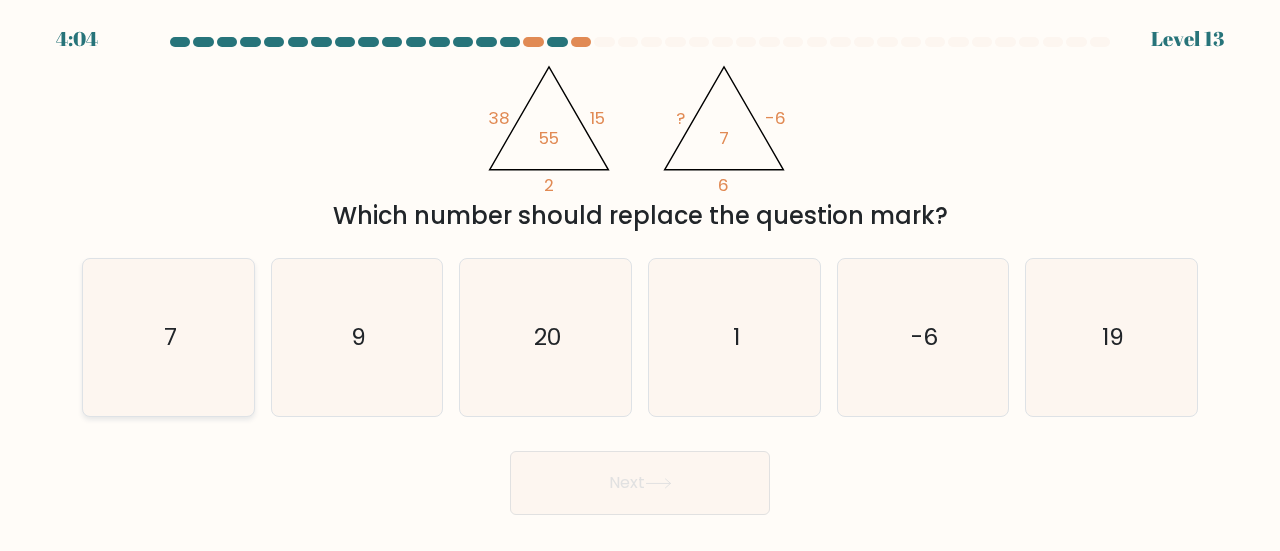 click on "7" 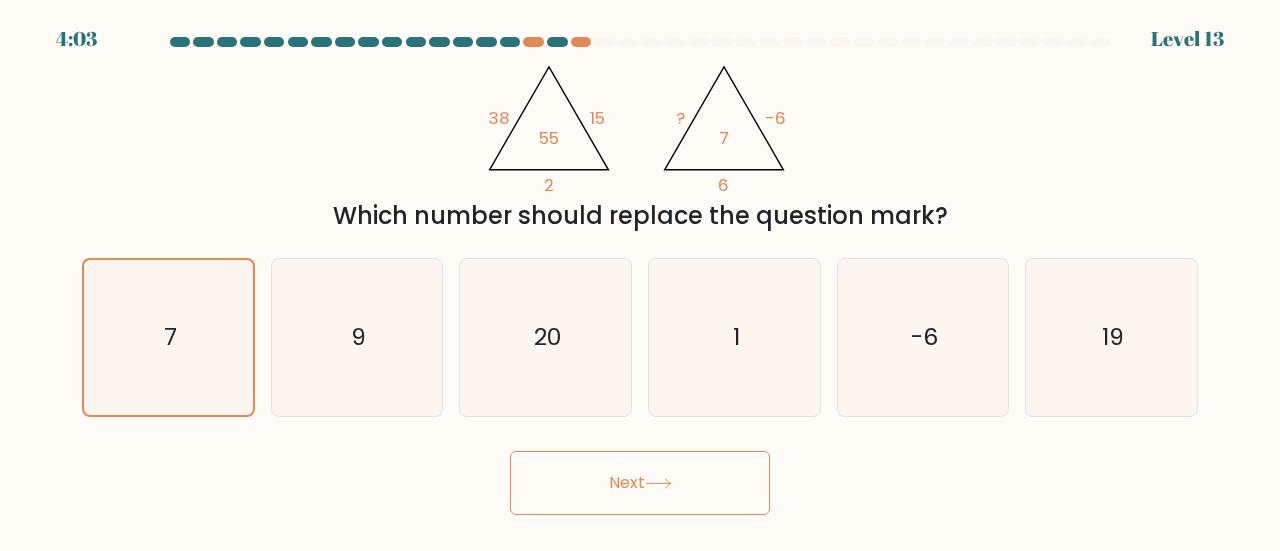 click on "Next" at bounding box center [640, 483] 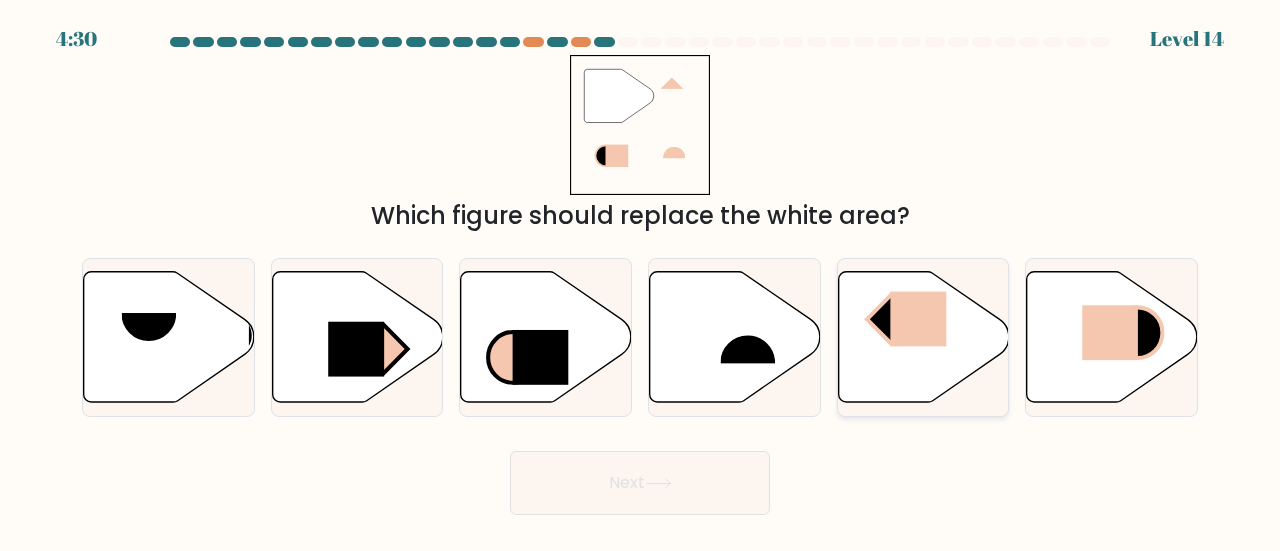click 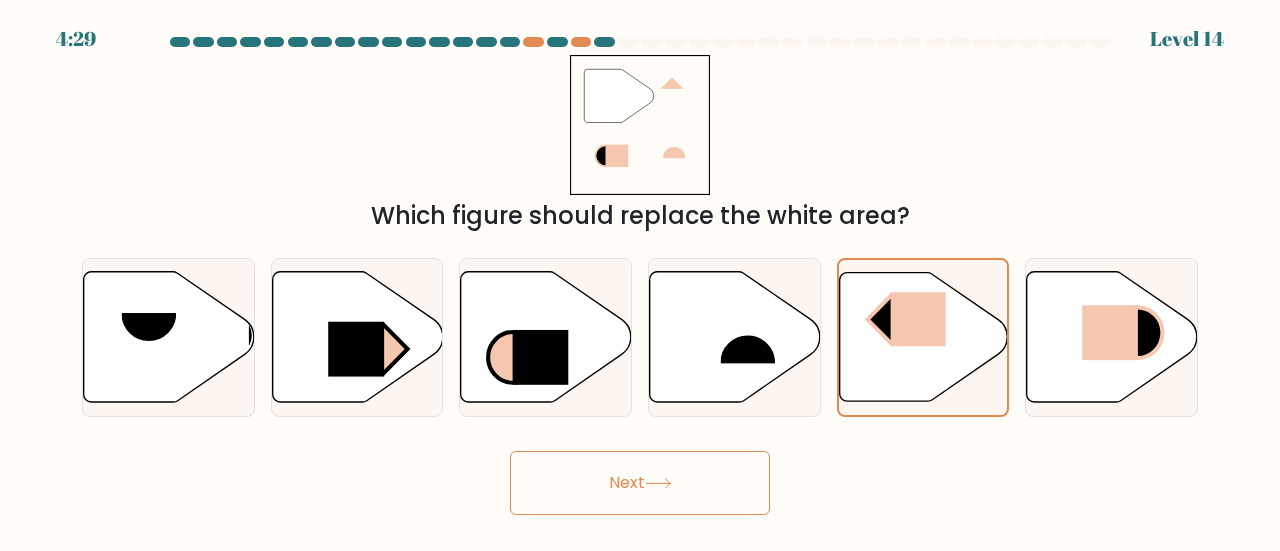 click 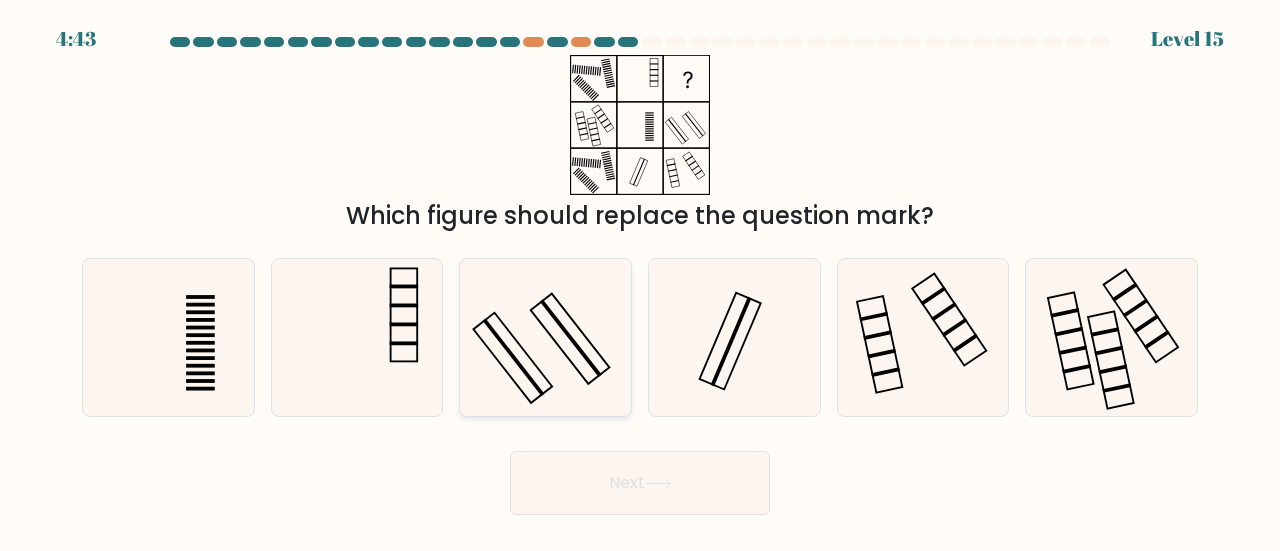 click 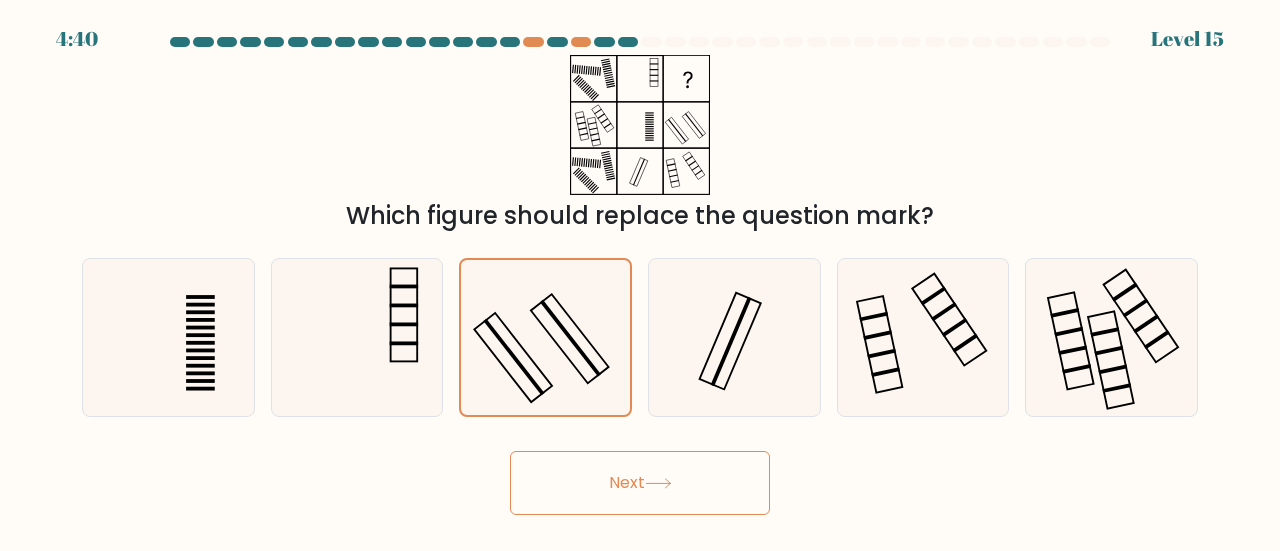 click on "Next" at bounding box center (640, 483) 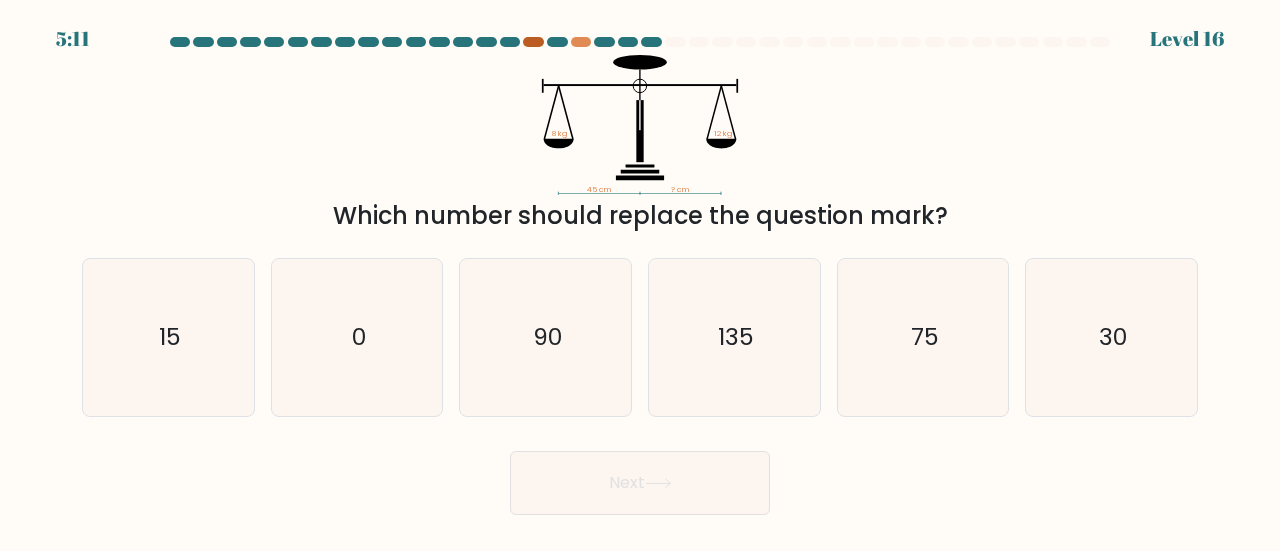 click at bounding box center [533, 42] 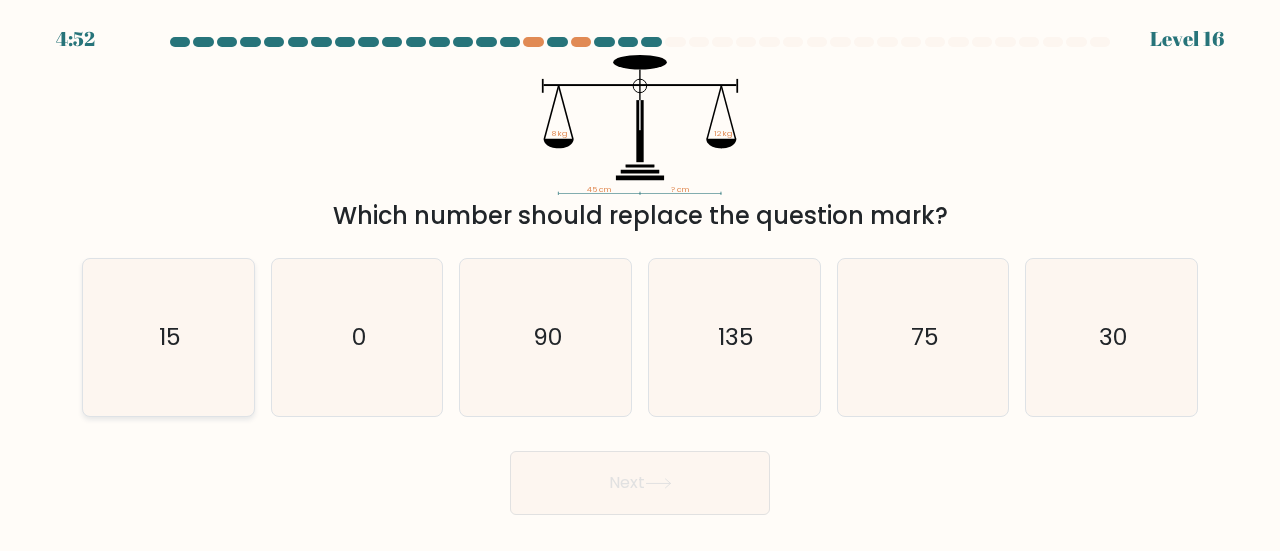 click on "15" 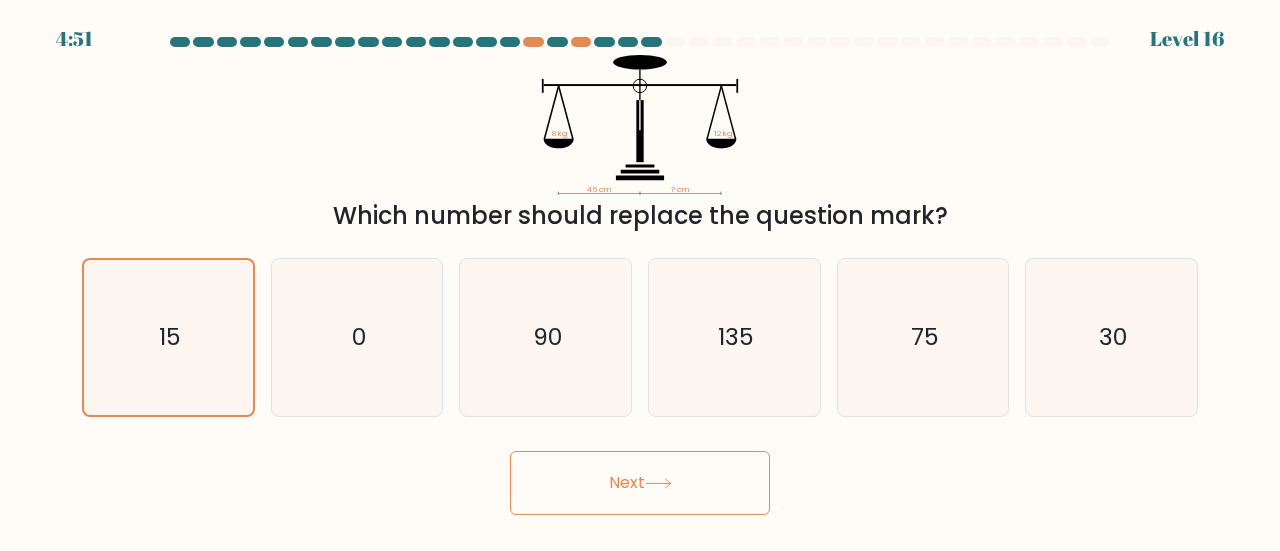 click on "Next" at bounding box center [640, 483] 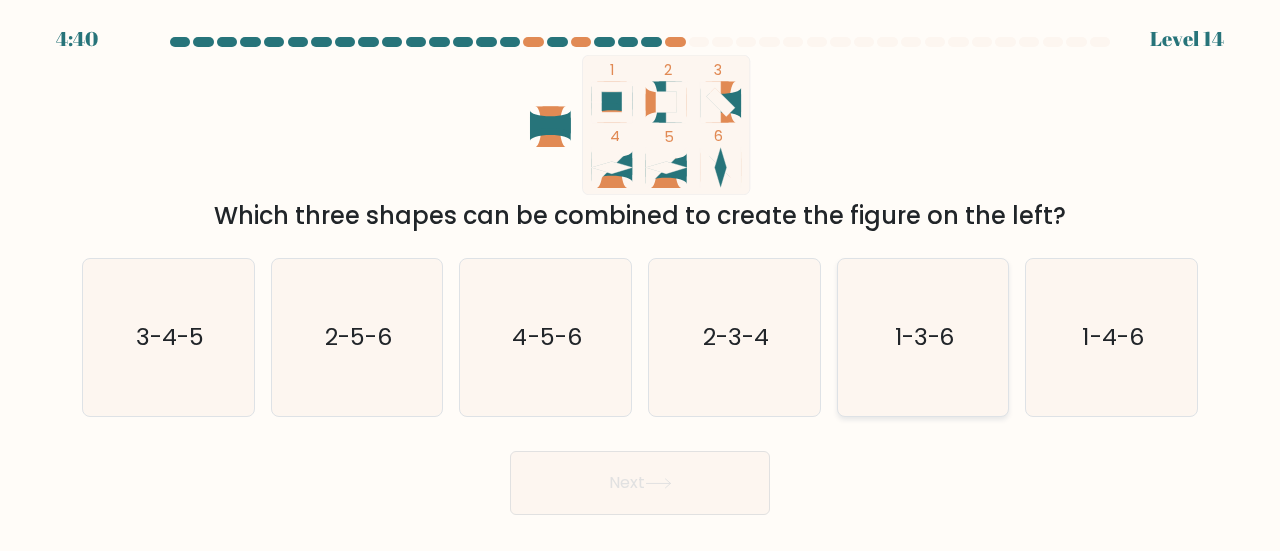 click on "1-3-6" 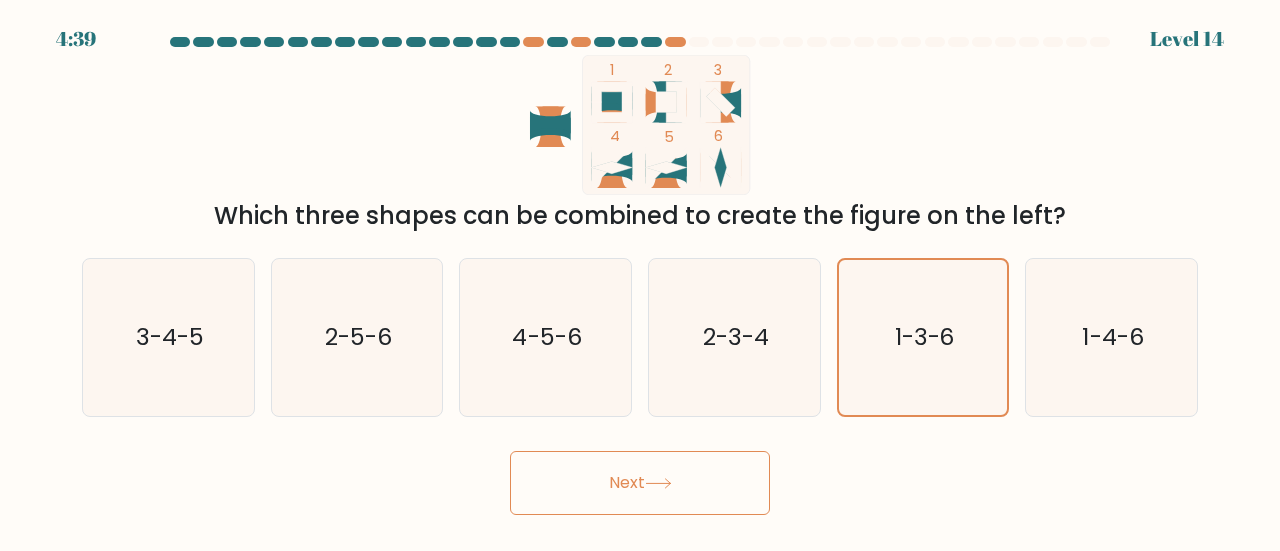click 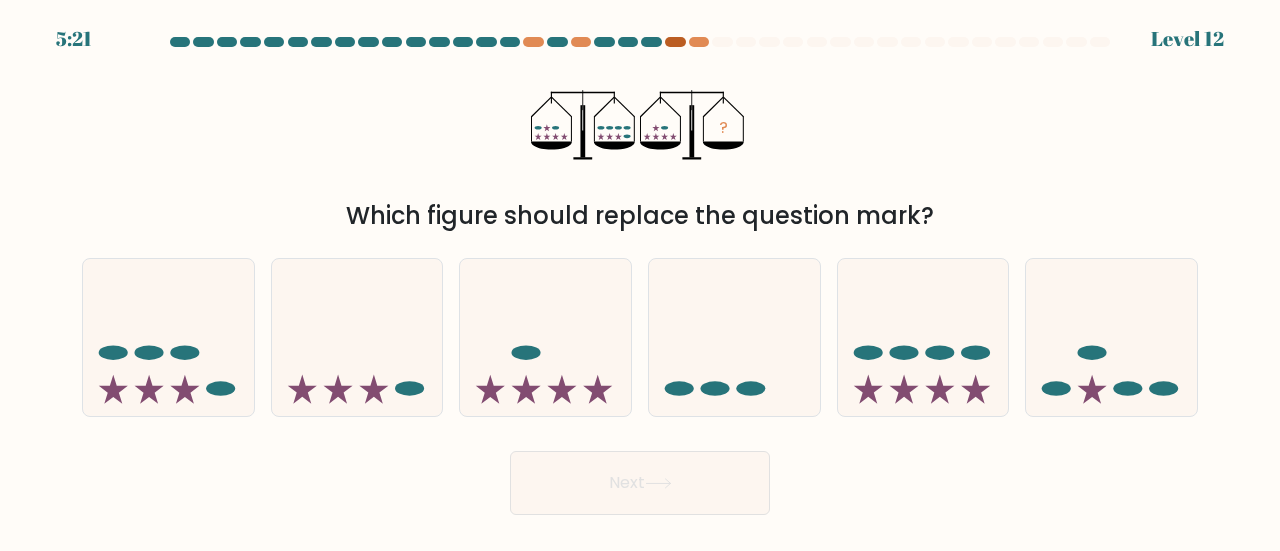 click at bounding box center [675, 42] 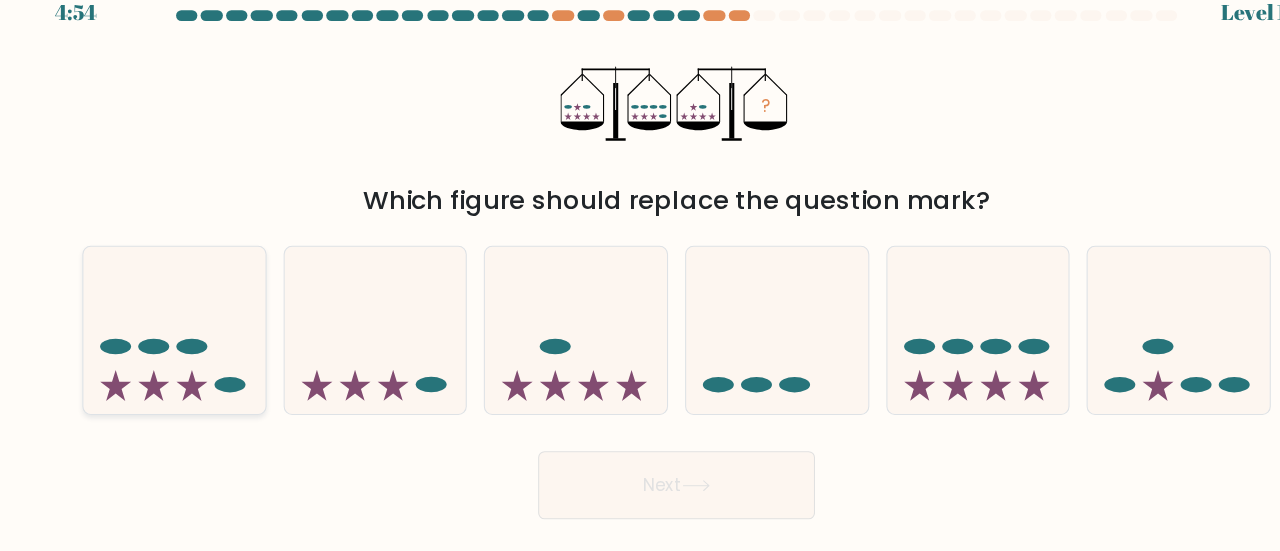 click 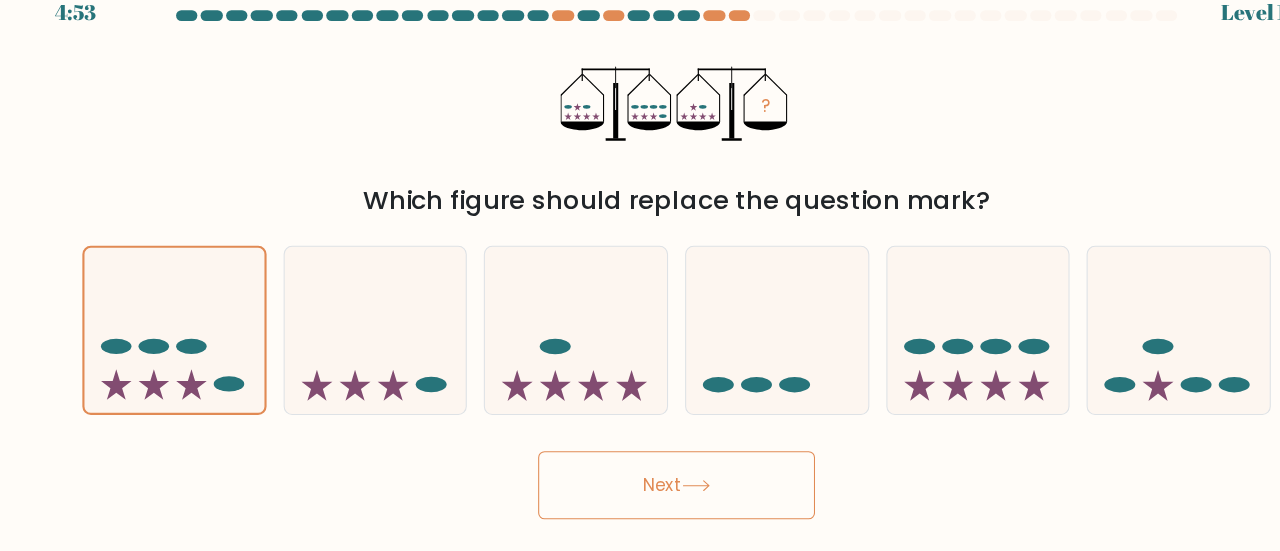 click on "Next" at bounding box center [640, 483] 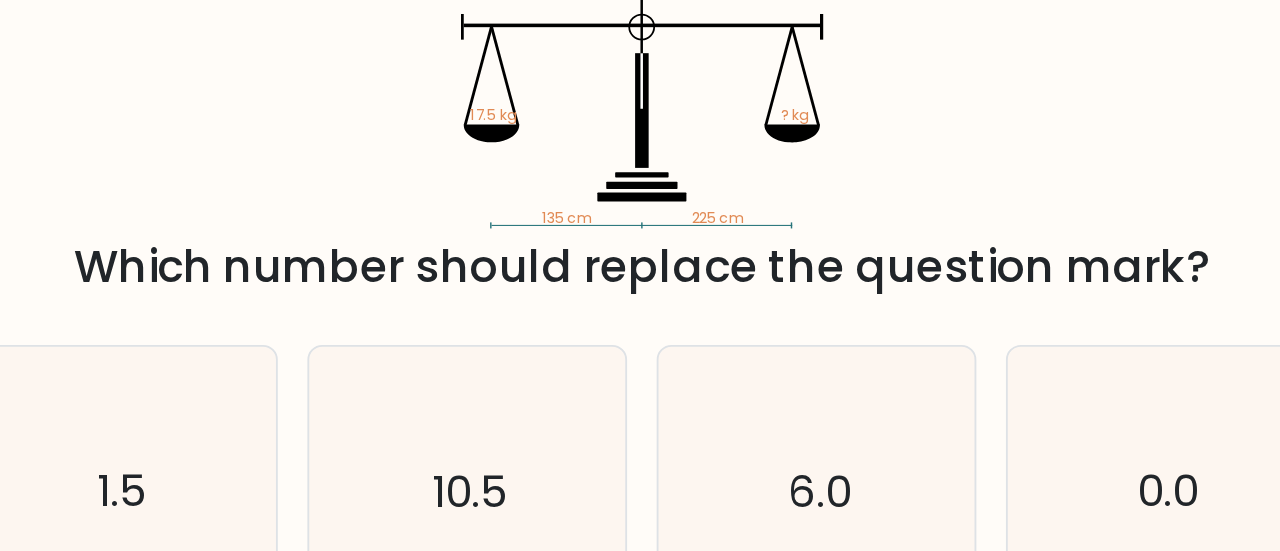 click on "135 cm   225 cm   17.5 kg   ? kg" 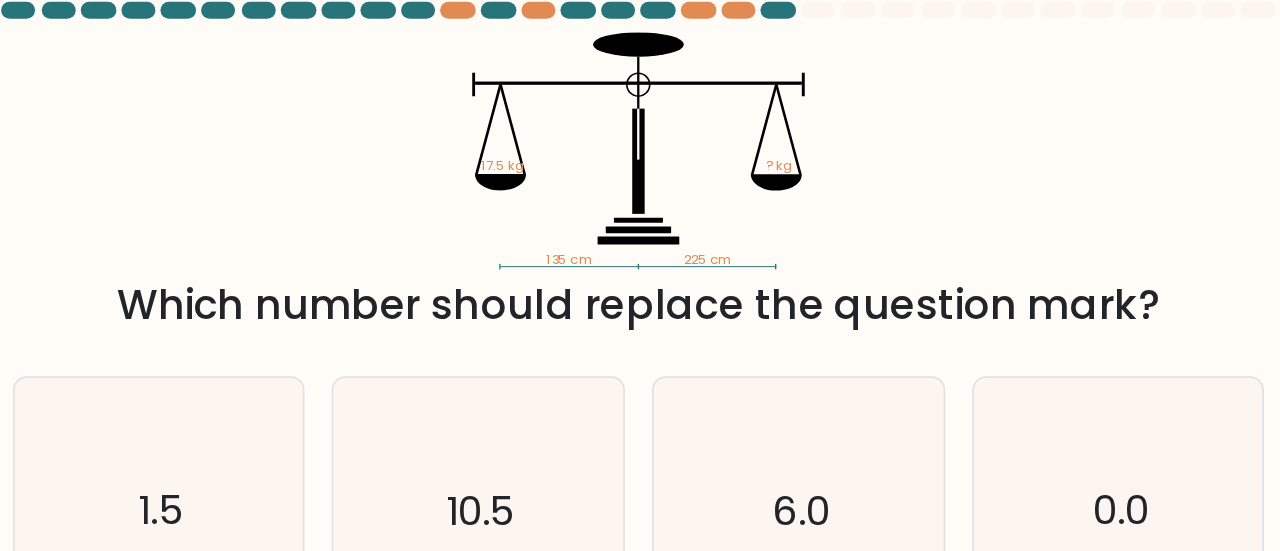 drag, startPoint x: 684, startPoint y: 199, endPoint x: 615, endPoint y: 143, distance: 88.86507 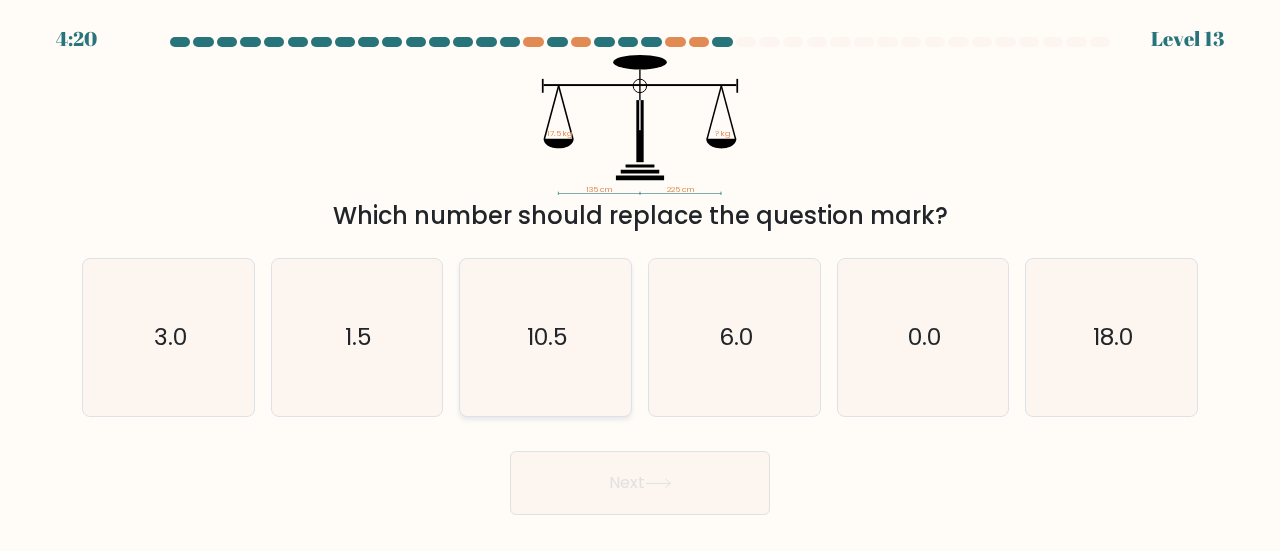 click on "10.5" 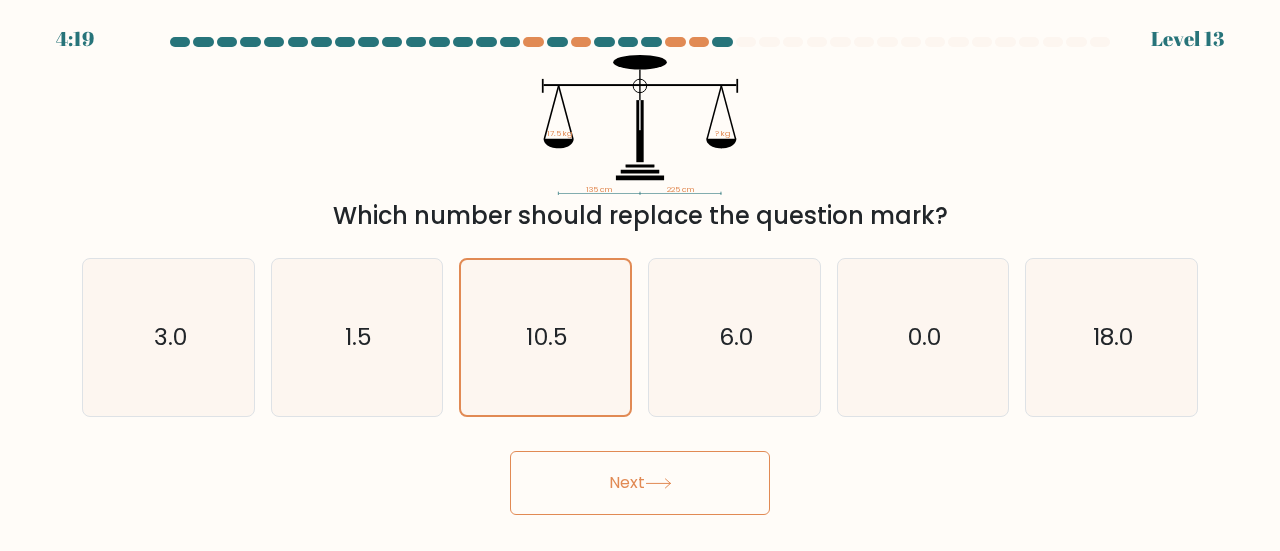 click on "Next" at bounding box center [640, 483] 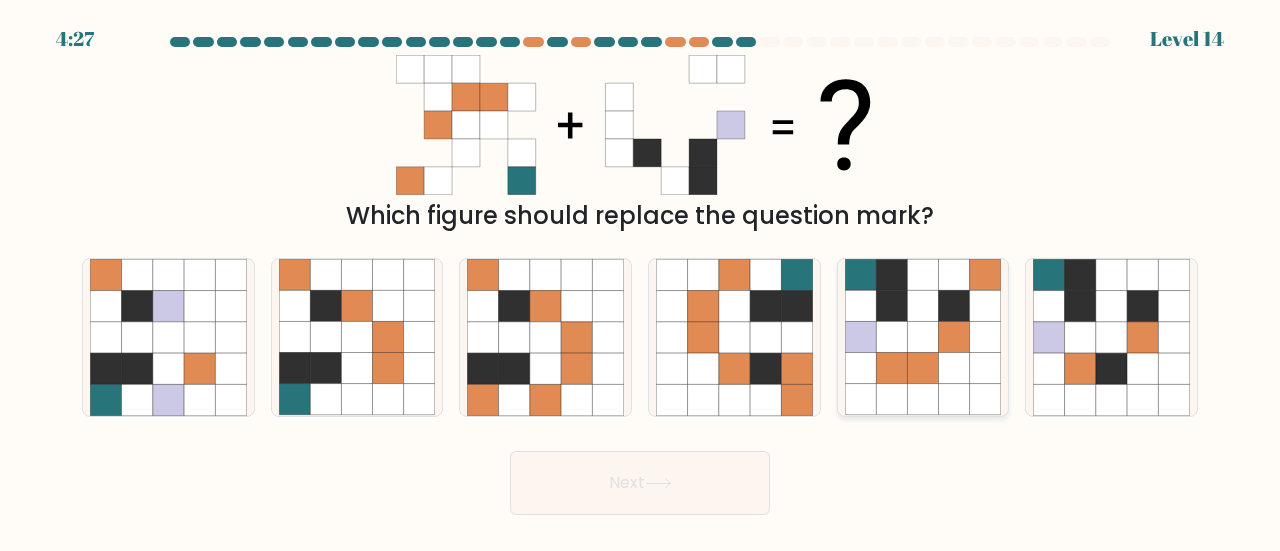 click 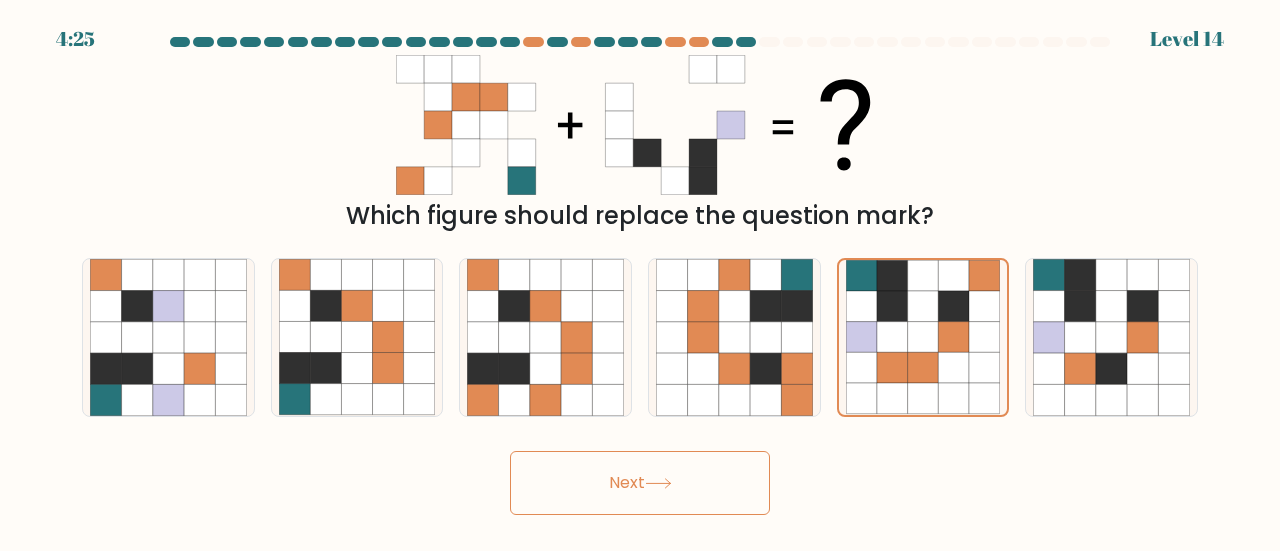 click on "Next" at bounding box center (640, 483) 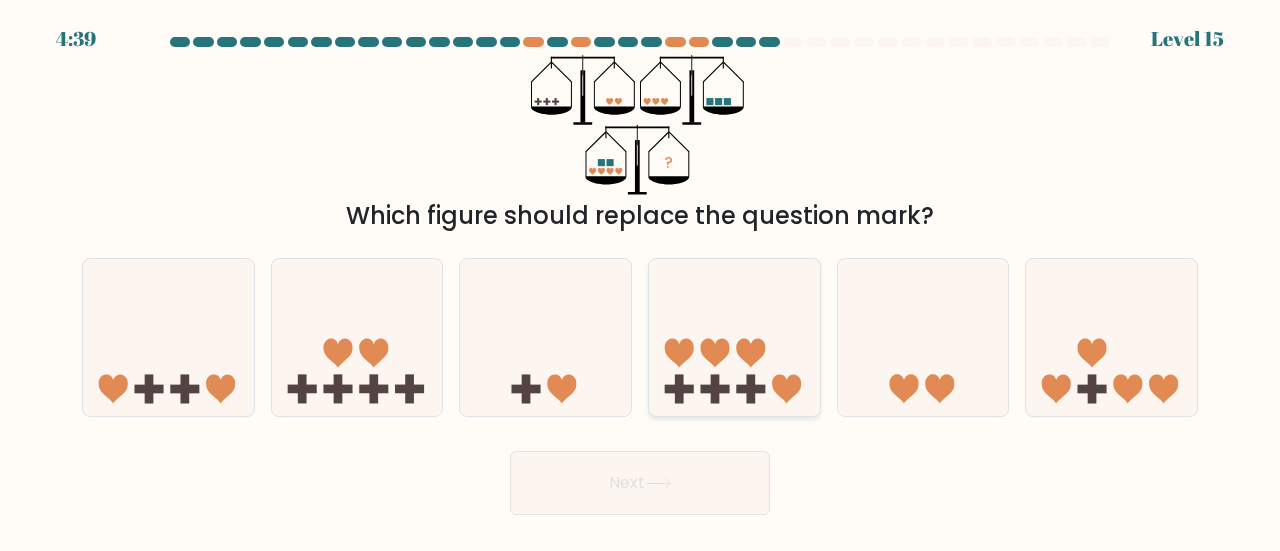 click 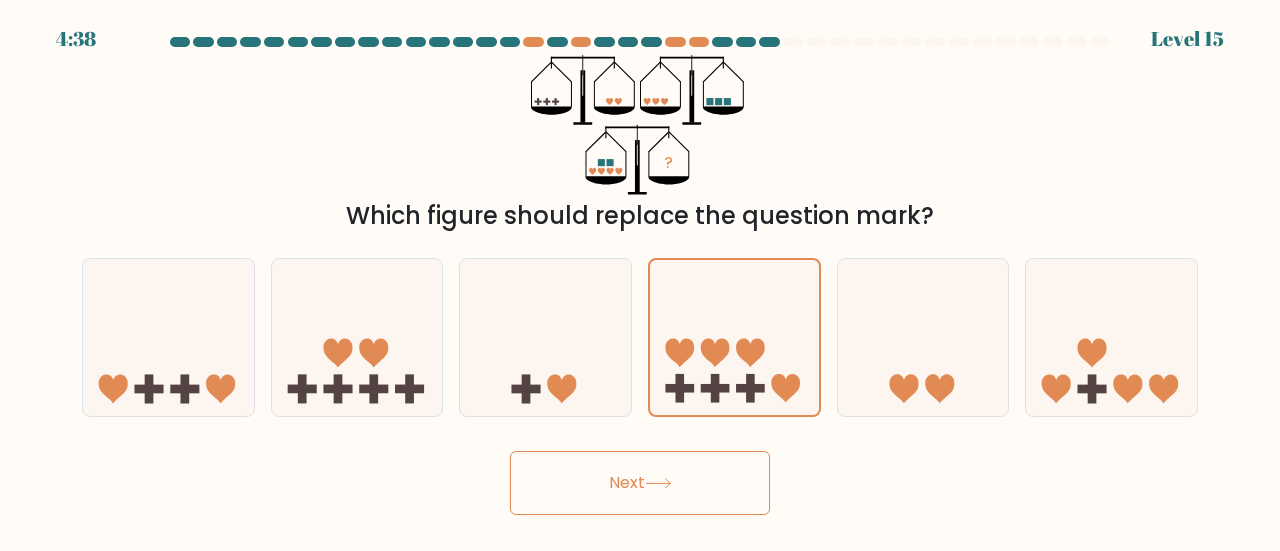 click on "Next" at bounding box center (640, 483) 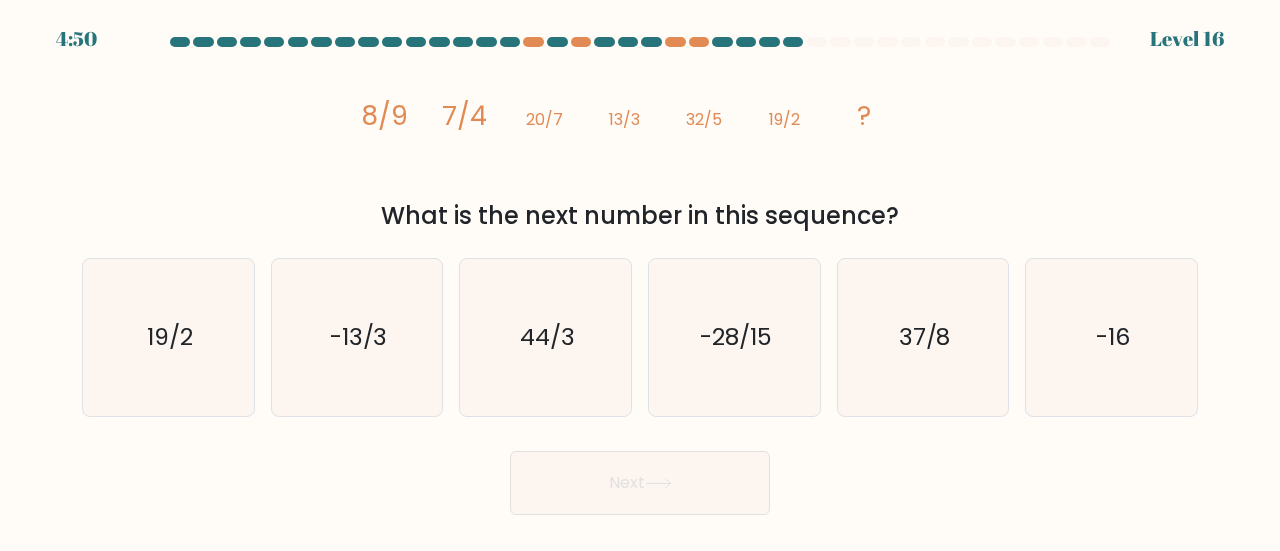 type 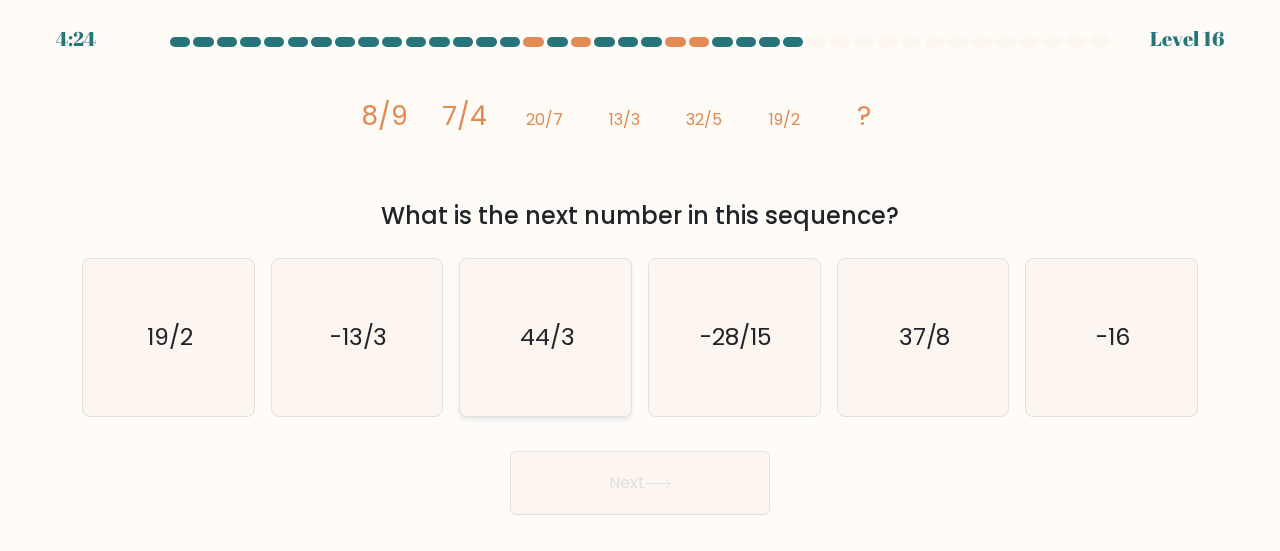 click on "44/3" 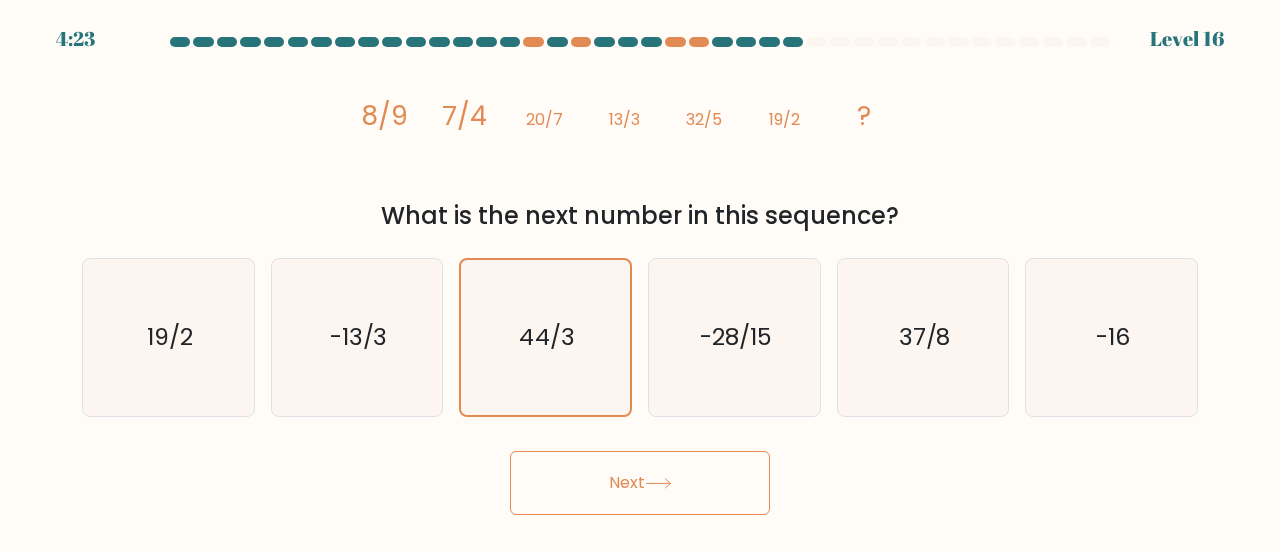 click on "Next" at bounding box center (640, 483) 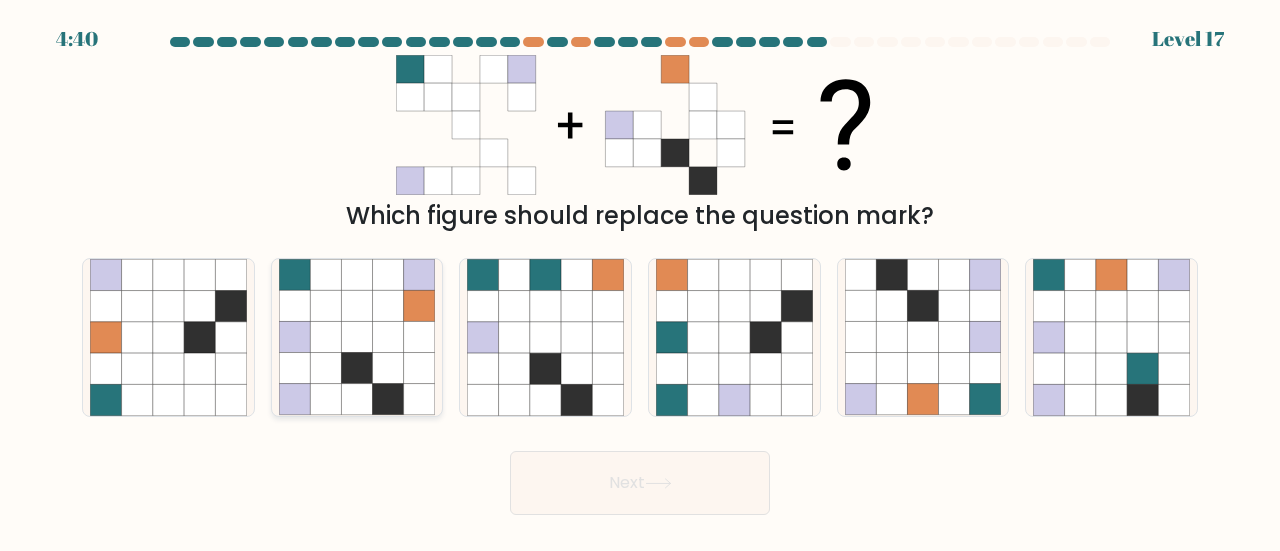 click 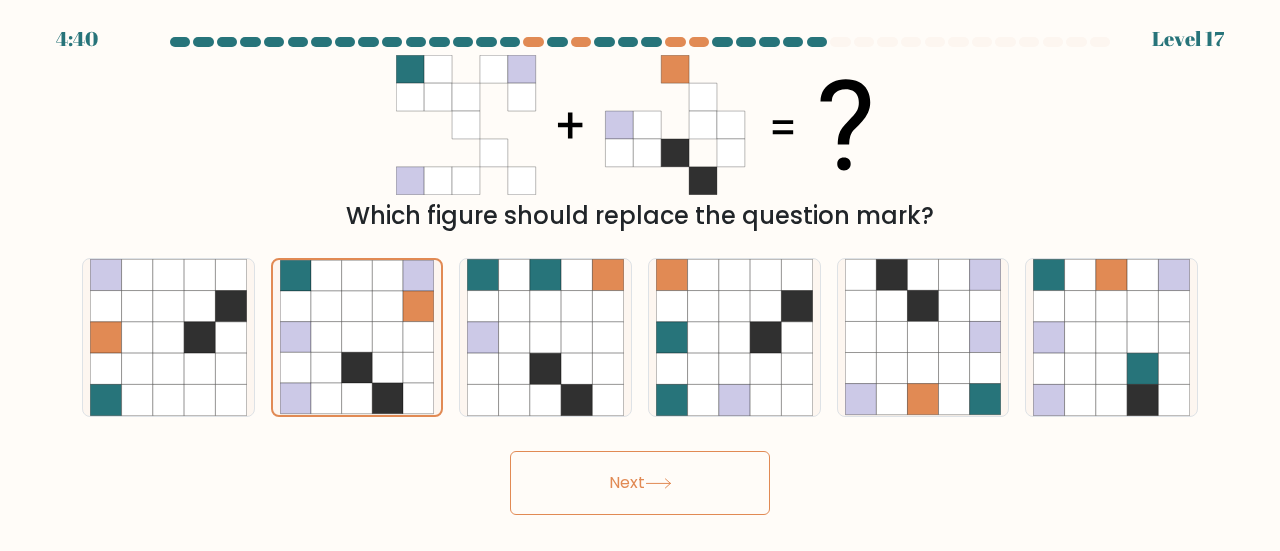 click on "Next" at bounding box center (640, 483) 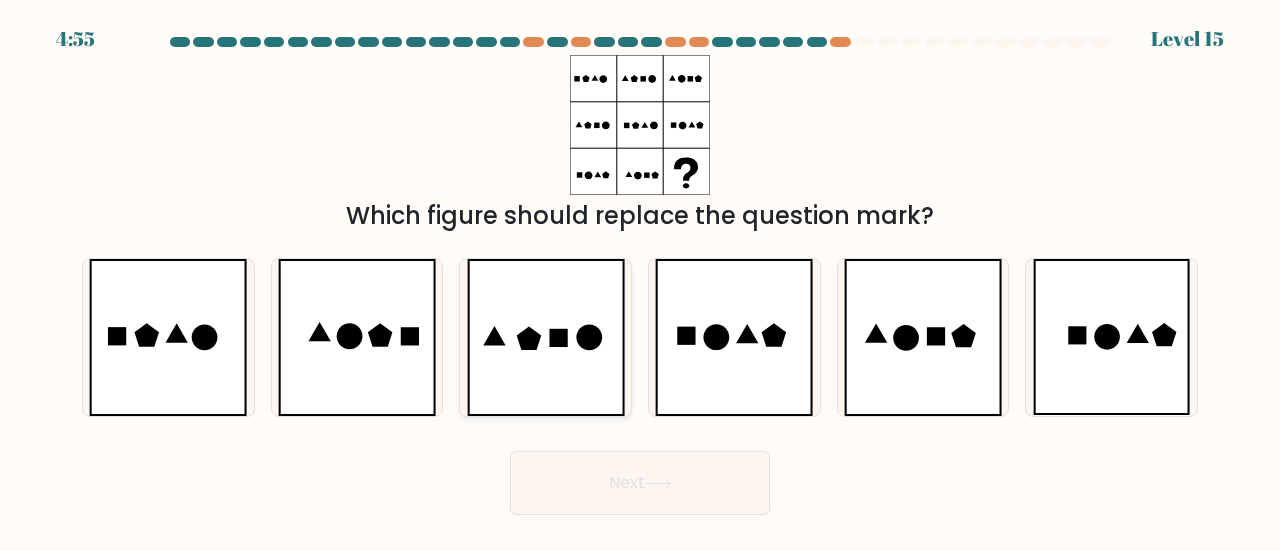 click 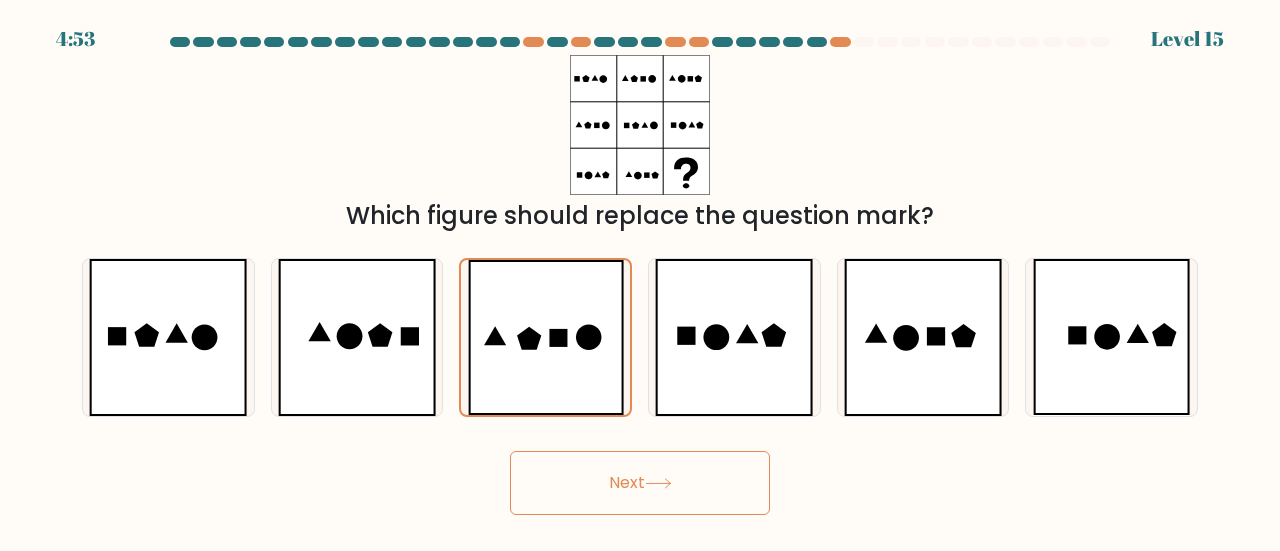 click on "Next" at bounding box center [640, 483] 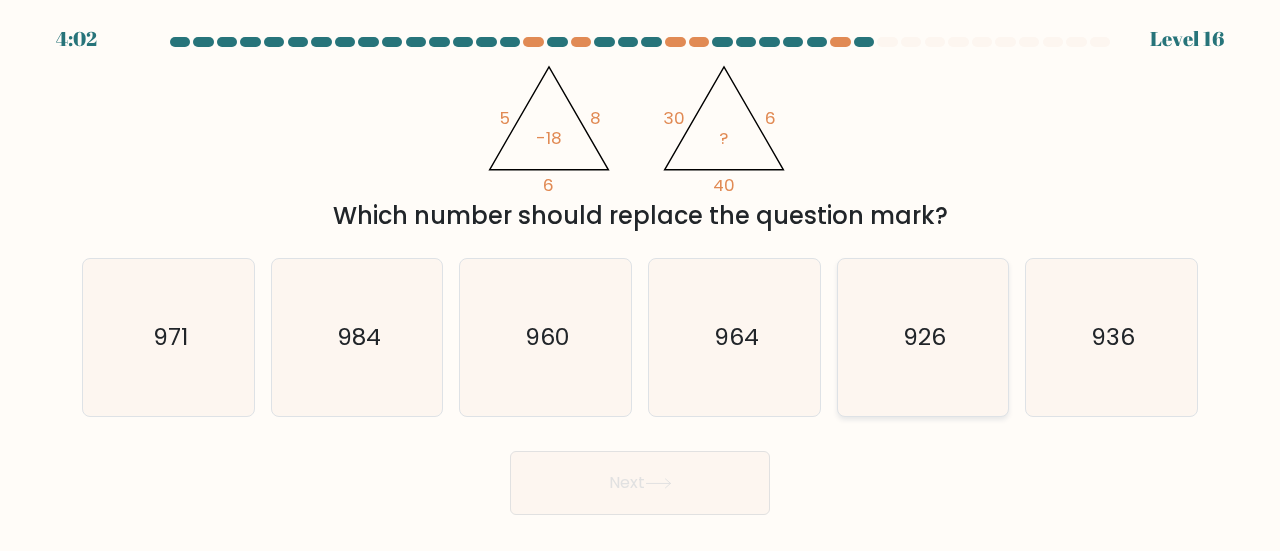 click on "926" 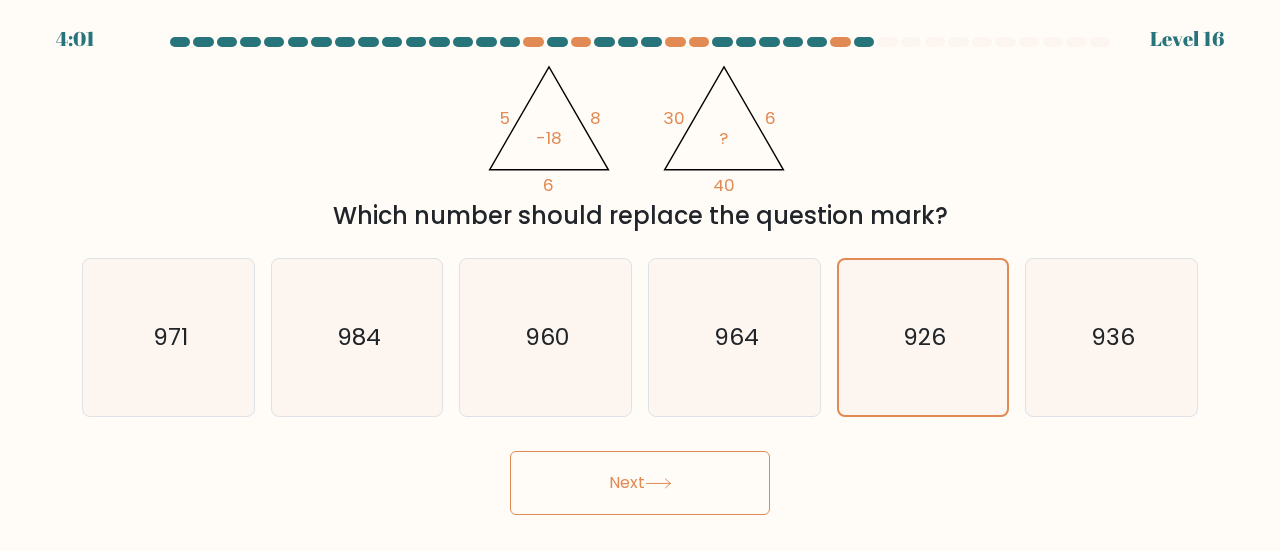 click on "Next" at bounding box center [640, 483] 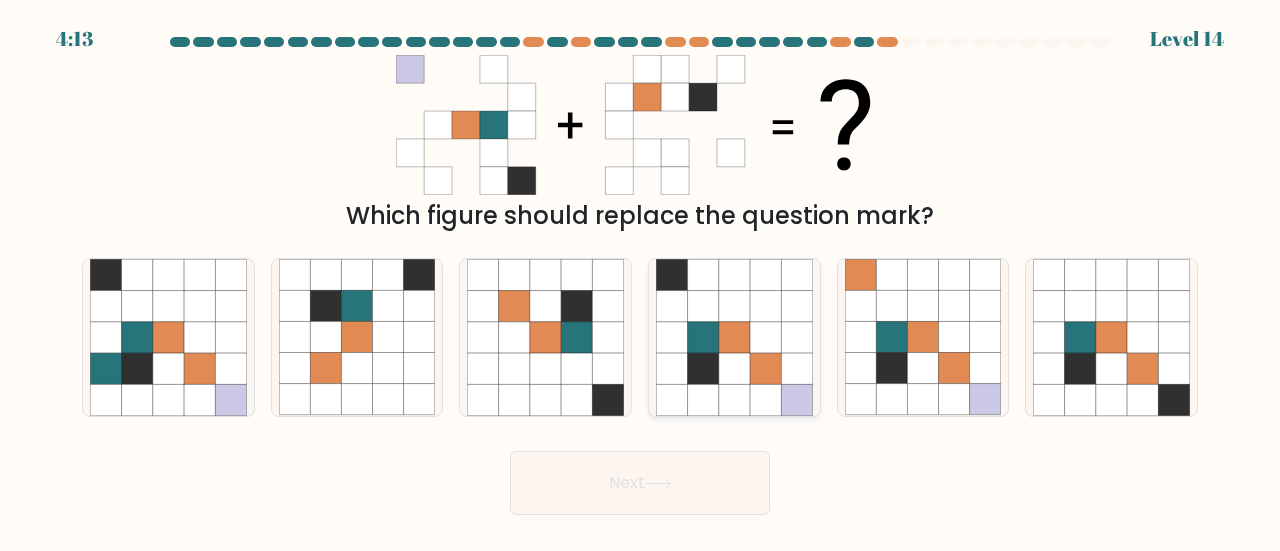click 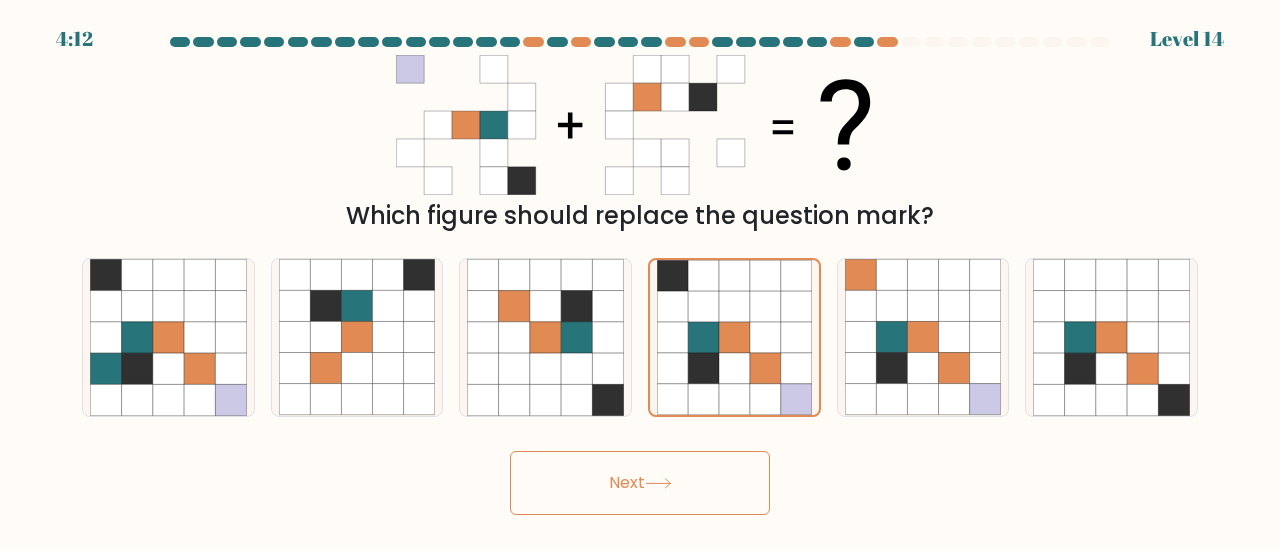 click on "Next" at bounding box center [640, 483] 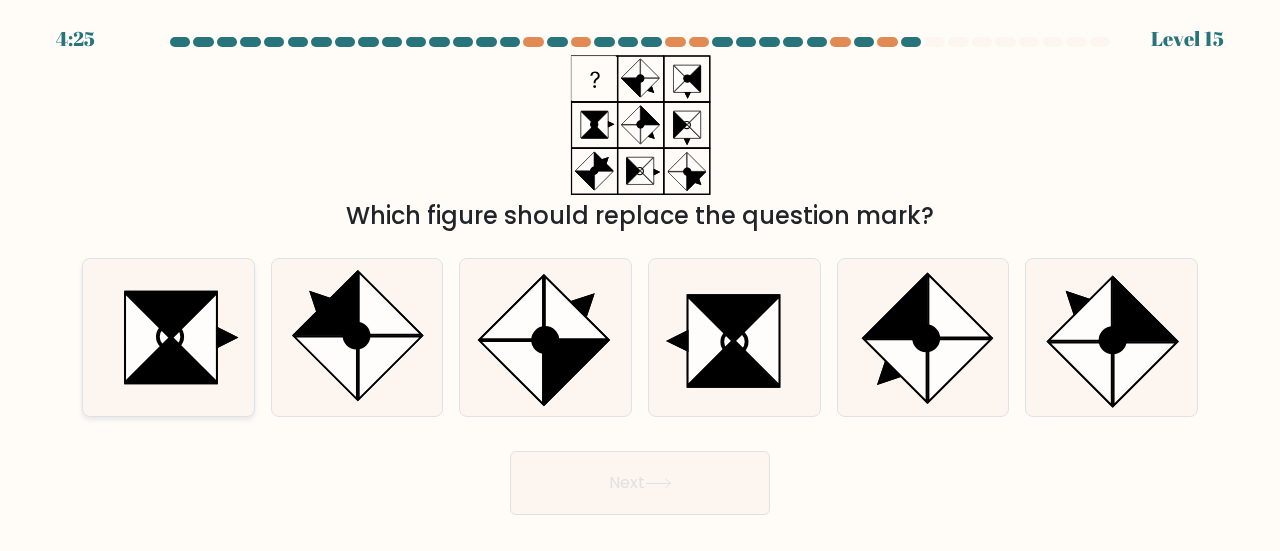 click 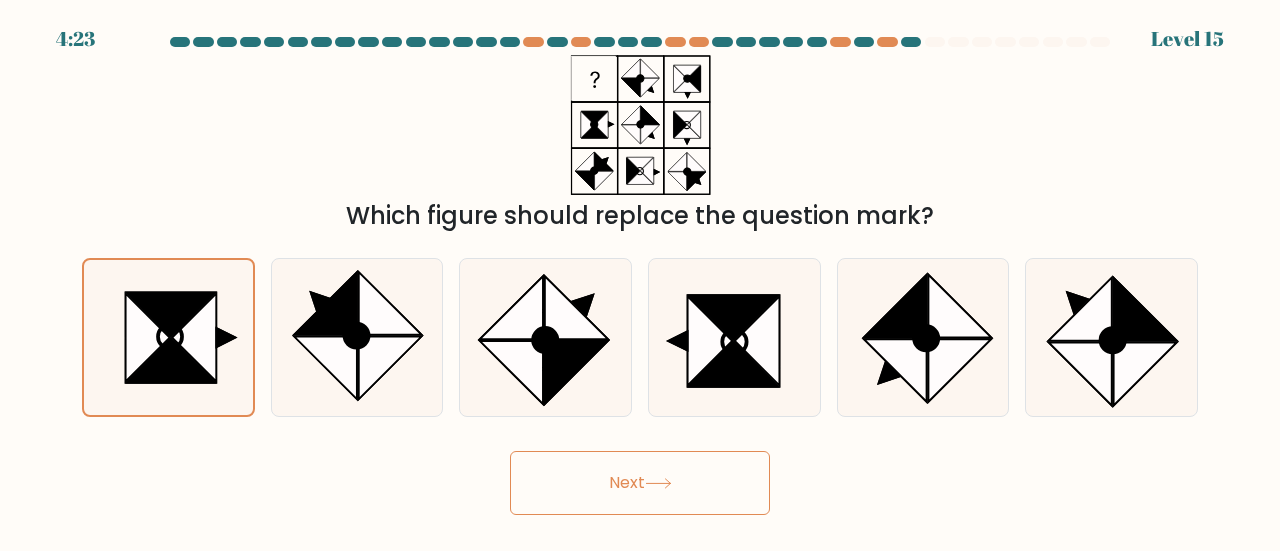 click on "Next" at bounding box center (640, 483) 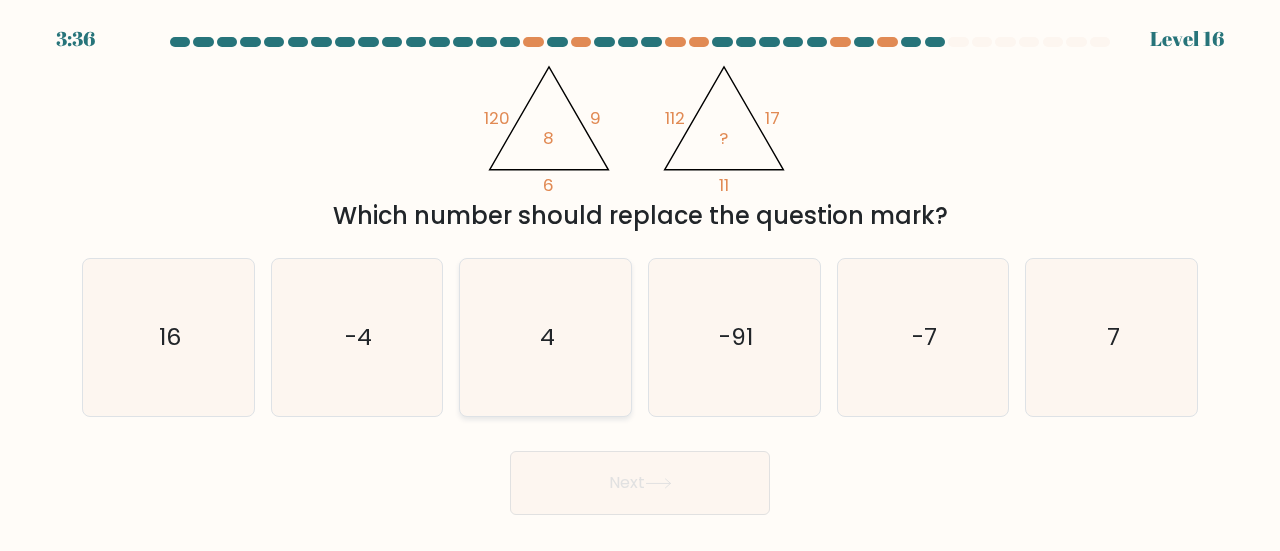 click on "4" 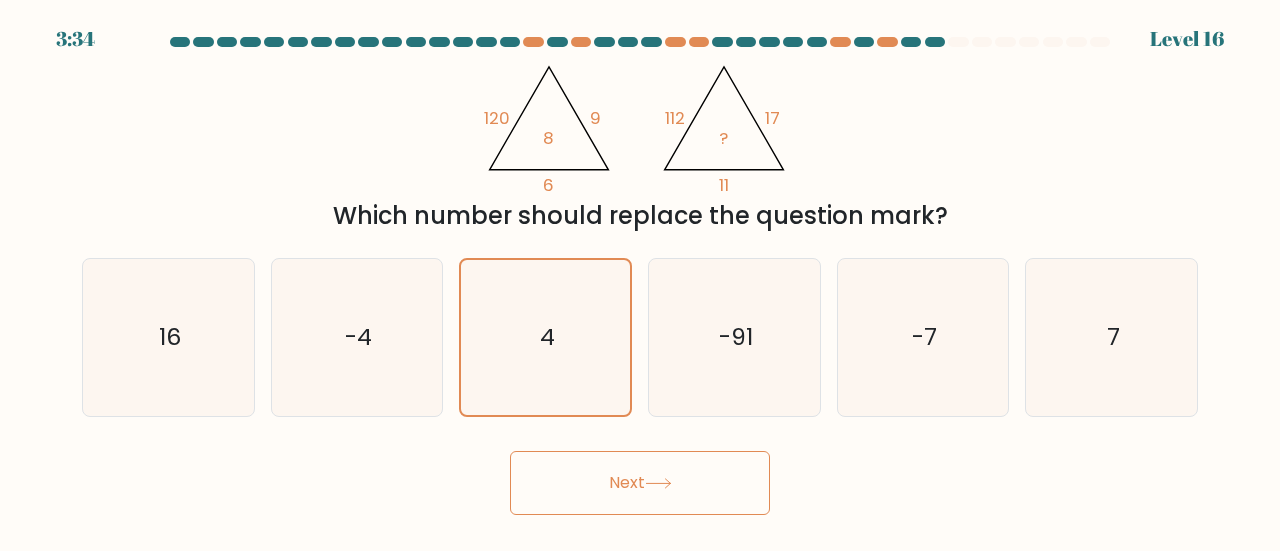 click on "Next" at bounding box center (640, 483) 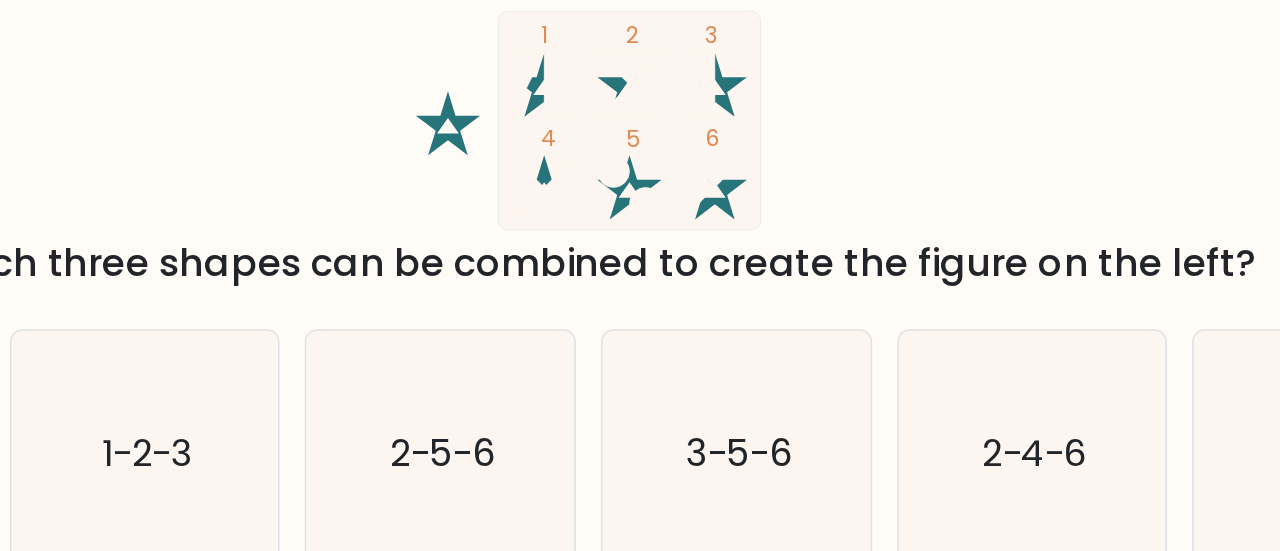 scroll, scrollTop: 0, scrollLeft: 0, axis: both 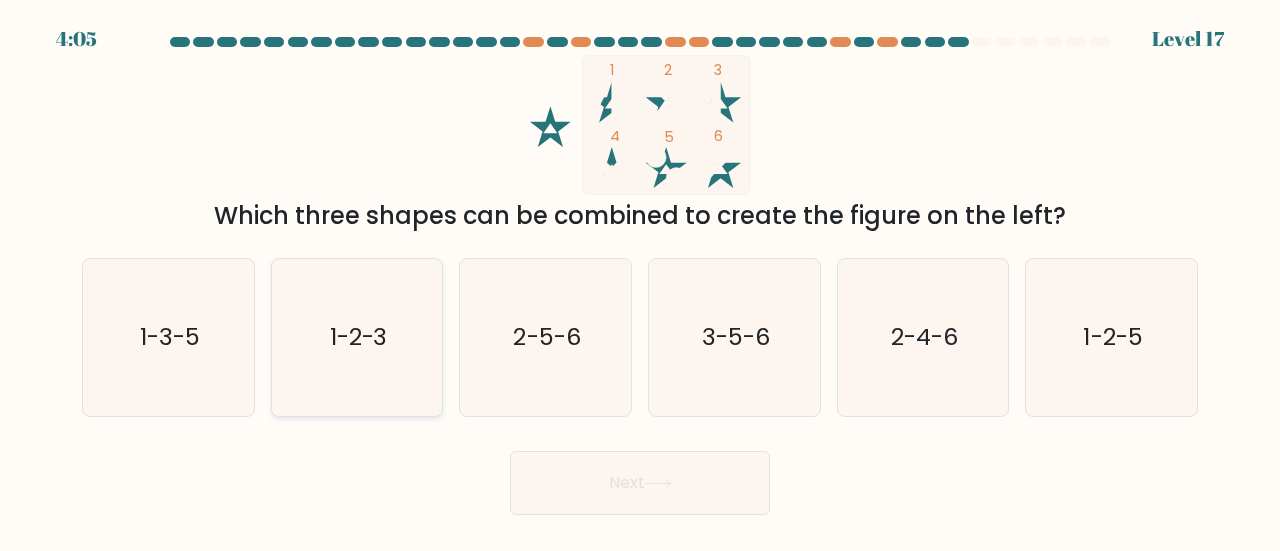click on "1-2-3" 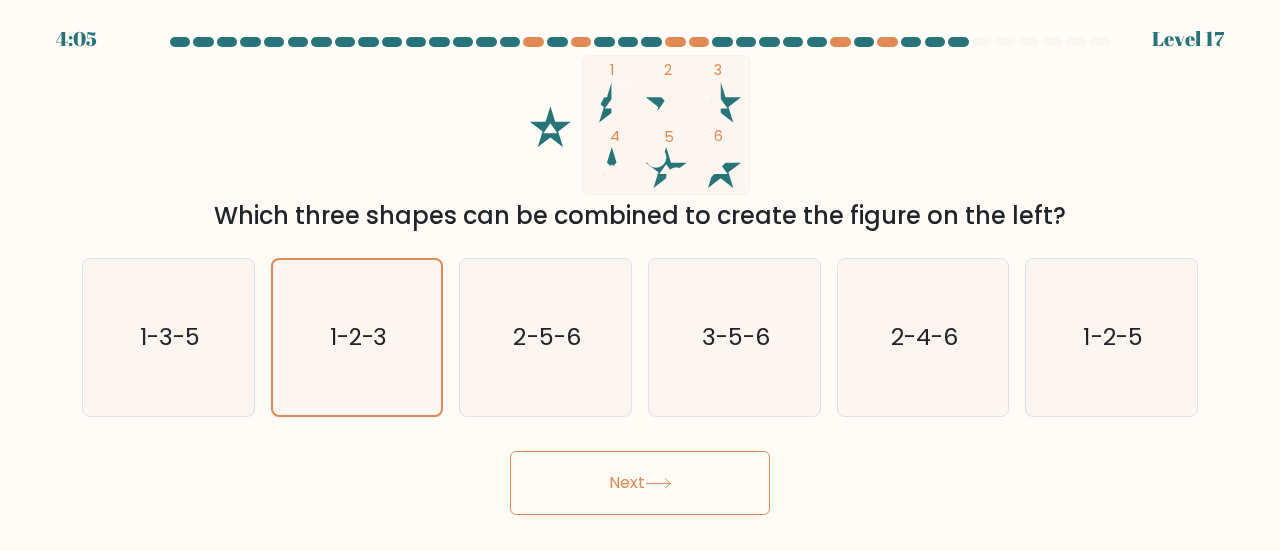 click on "Next" at bounding box center (640, 483) 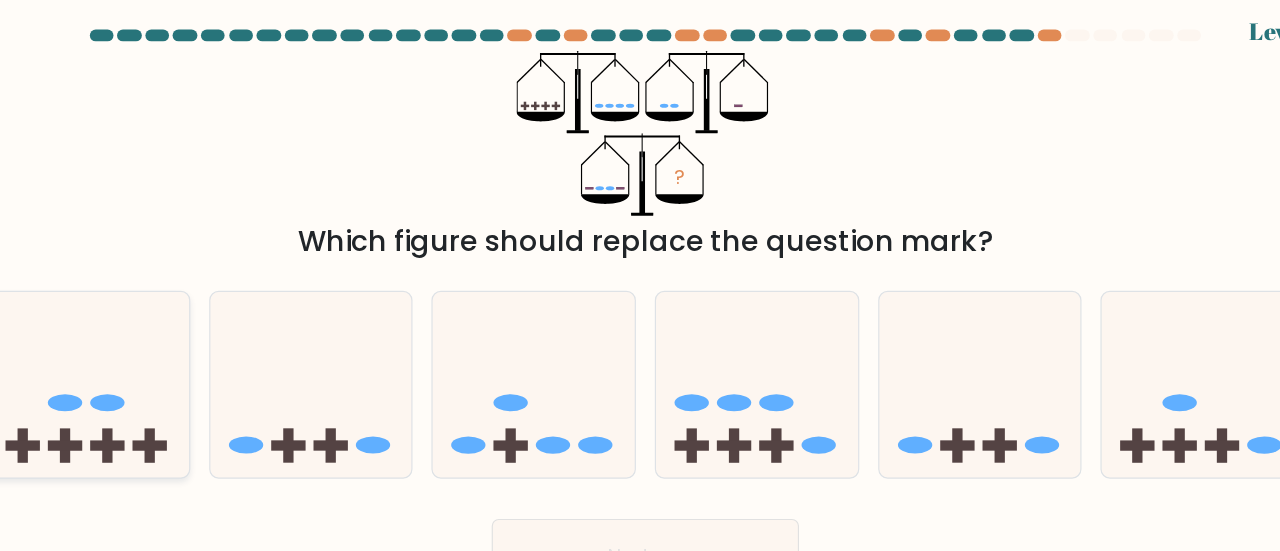 click 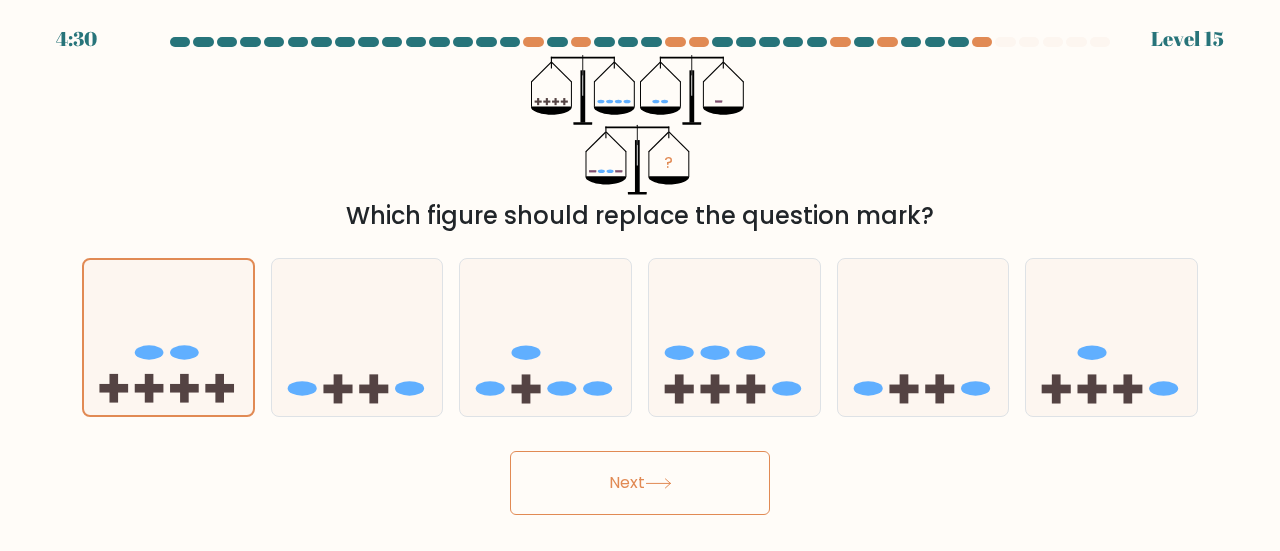 click on "Next" at bounding box center (640, 483) 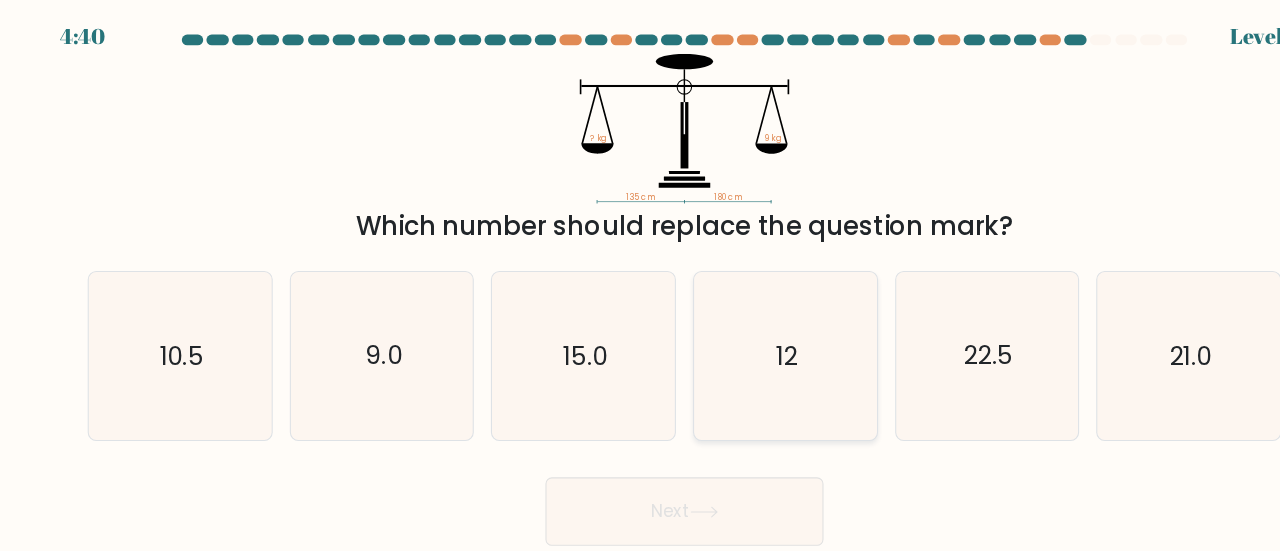 click on "12" 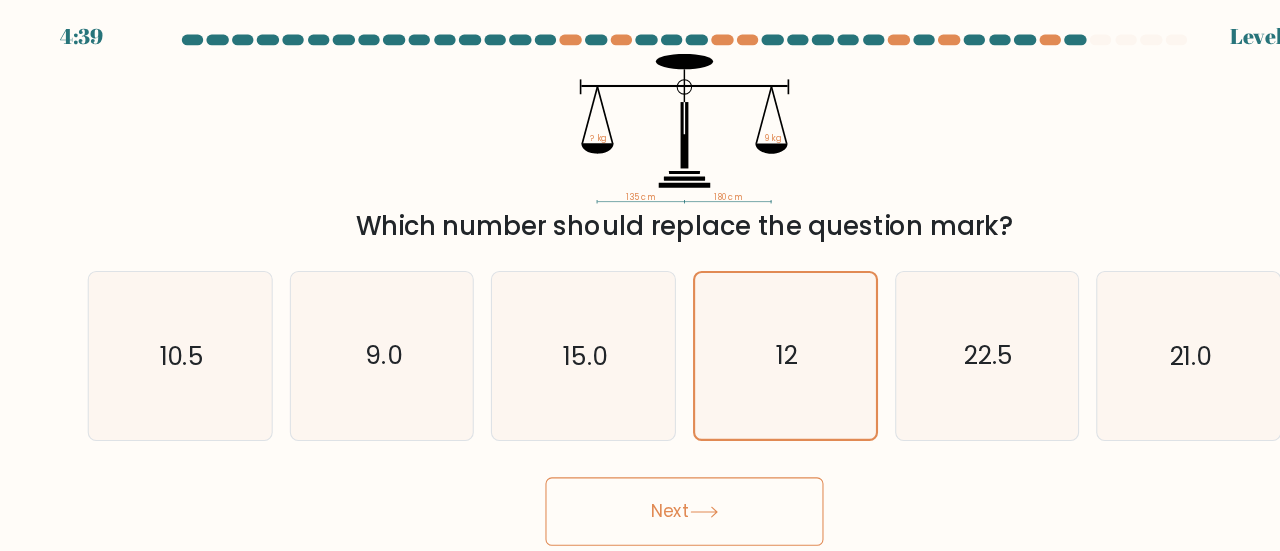 click on "Next" at bounding box center [640, 483] 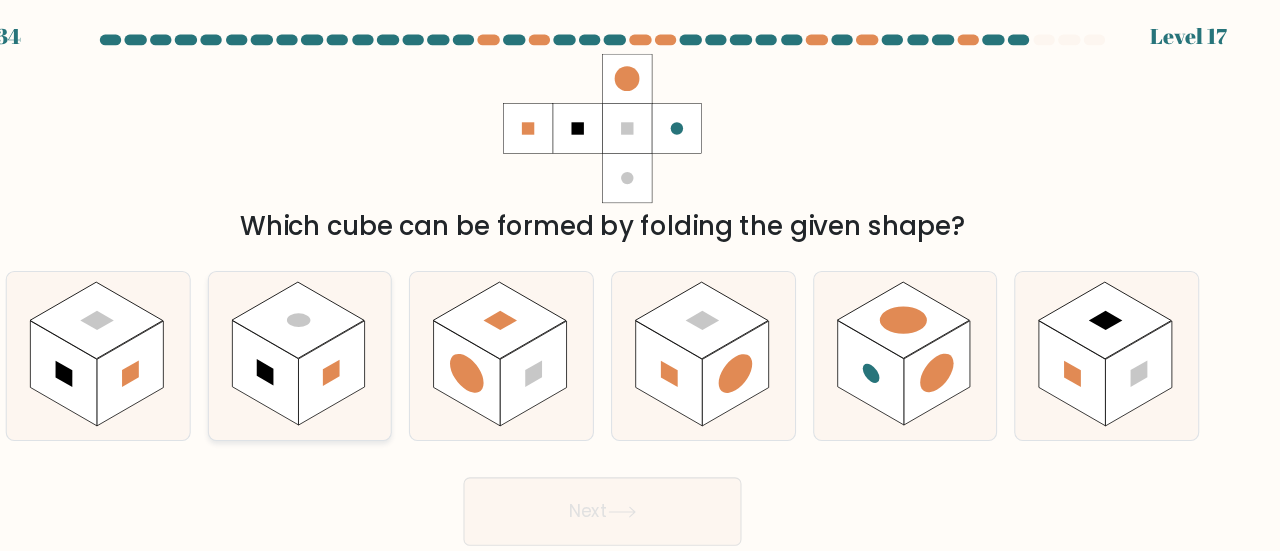 click 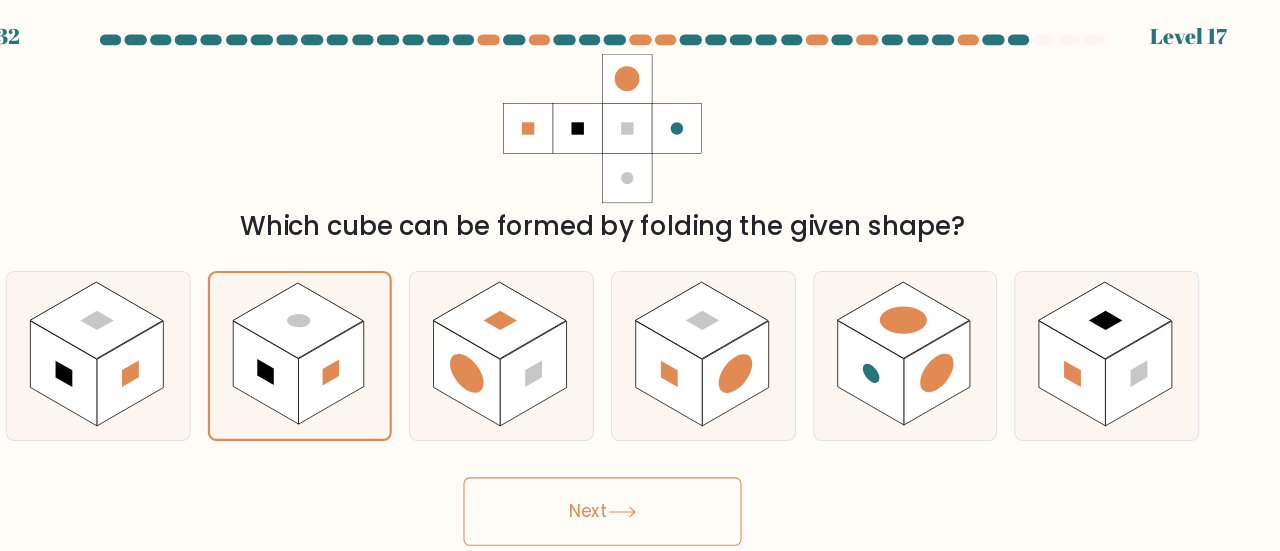 click on "Next" at bounding box center [640, 483] 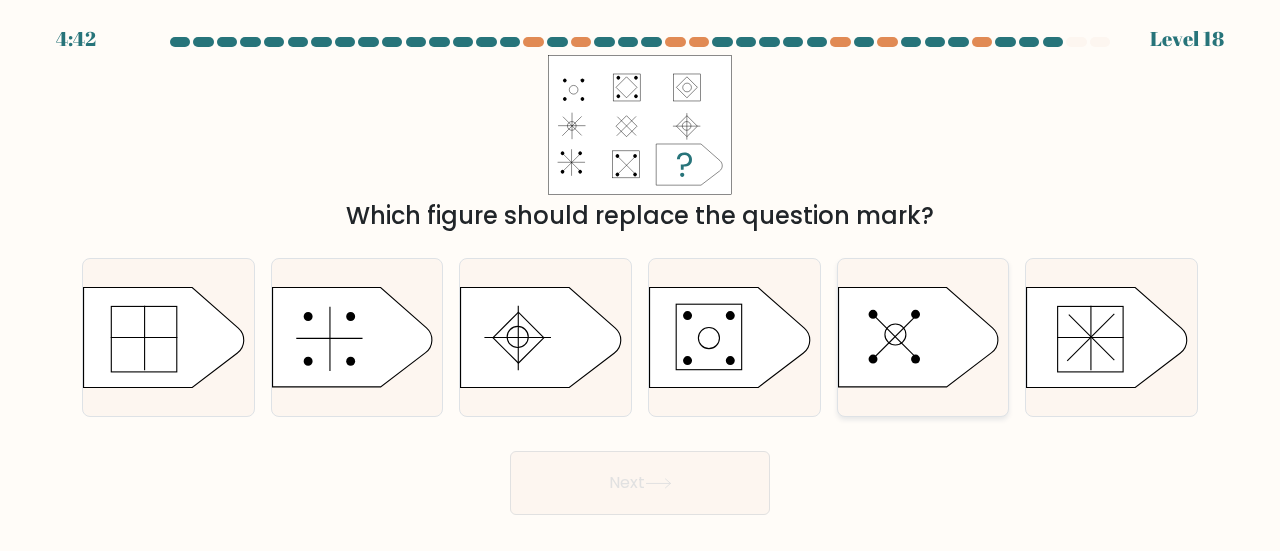 click 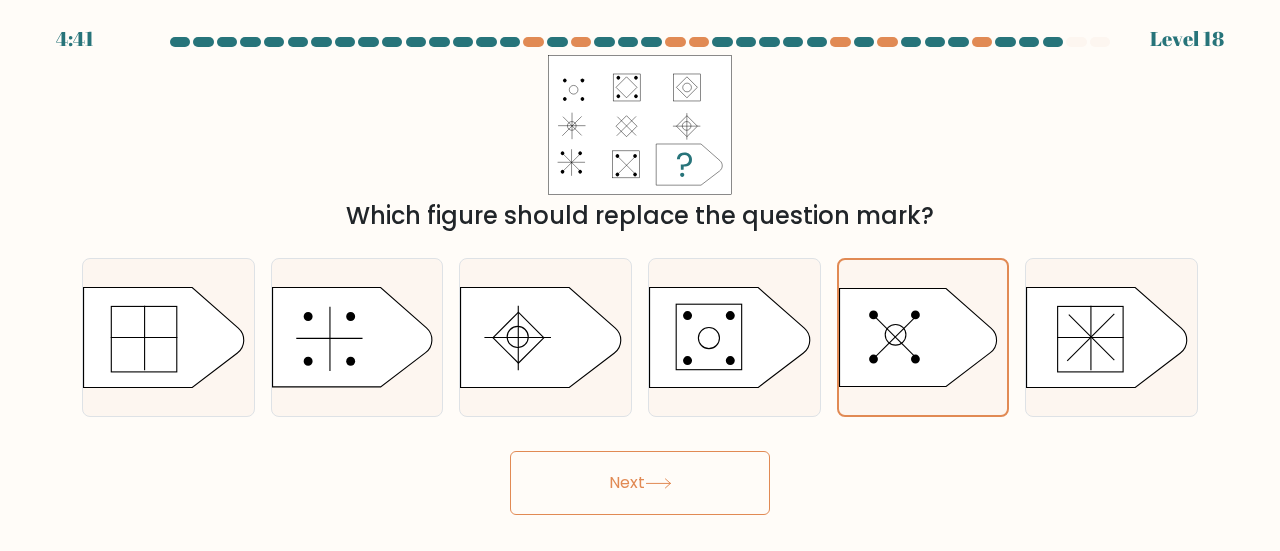 click on "Next" at bounding box center [640, 483] 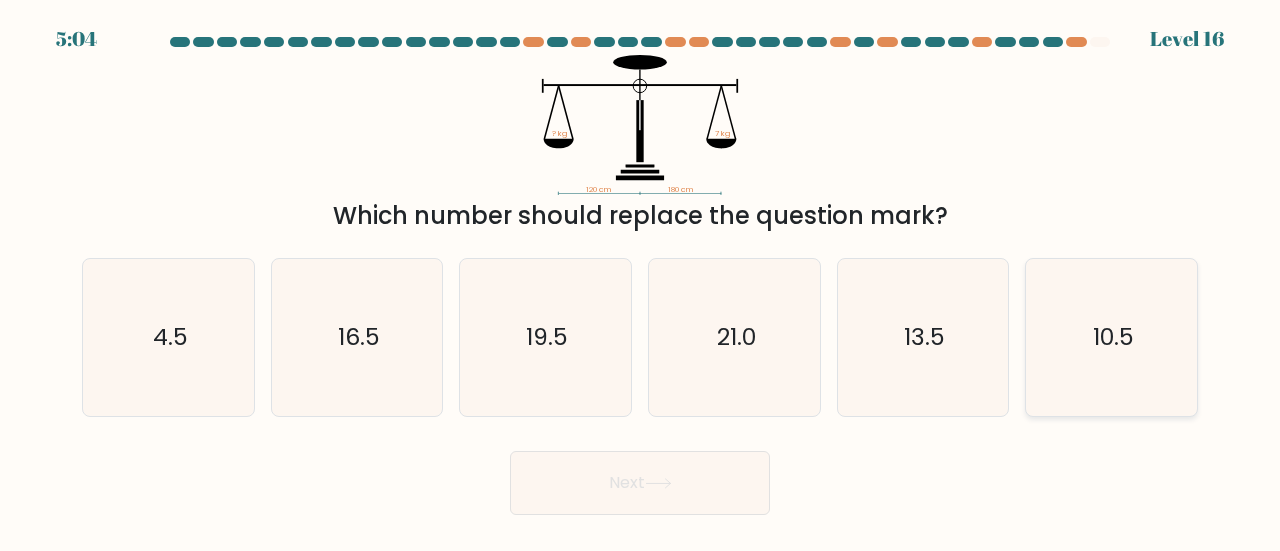 click on "10.5" 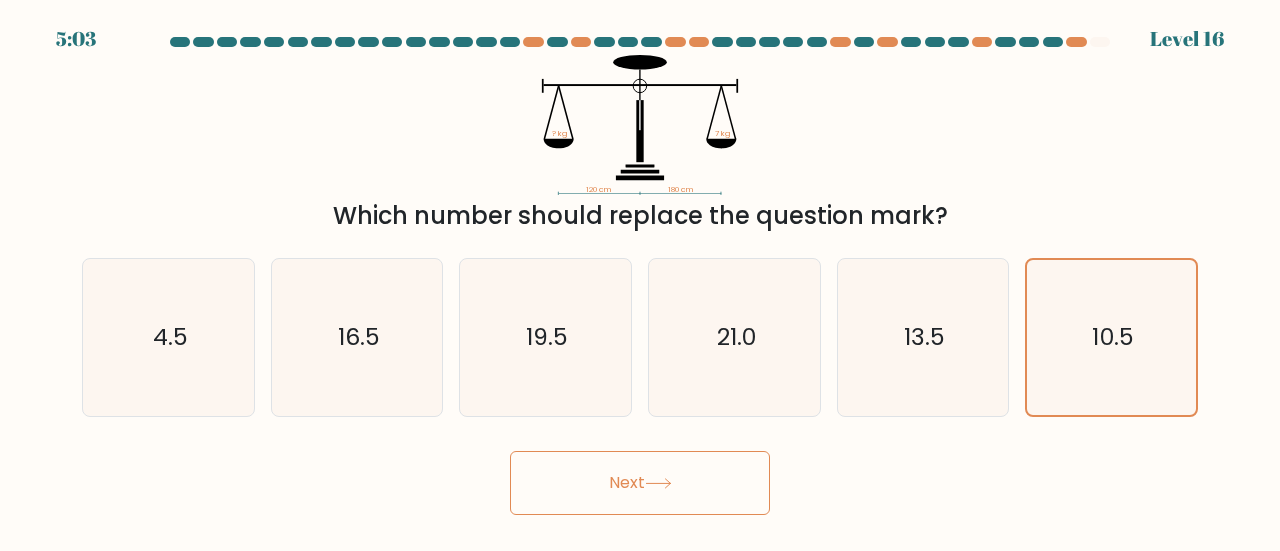 click on "Next" at bounding box center [640, 483] 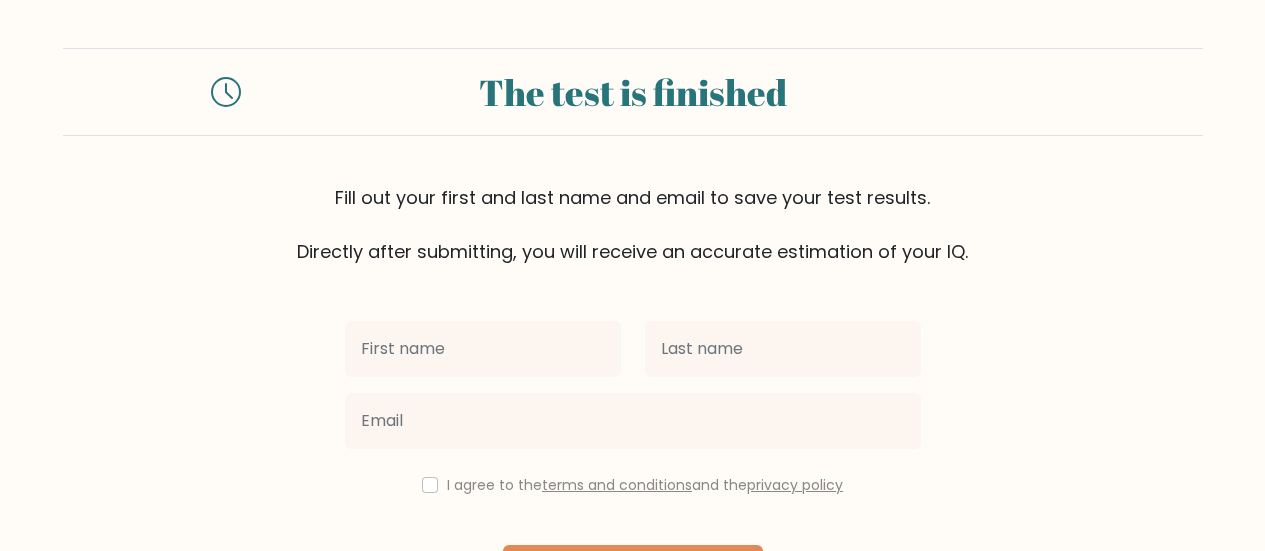 scroll, scrollTop: 0, scrollLeft: 0, axis: both 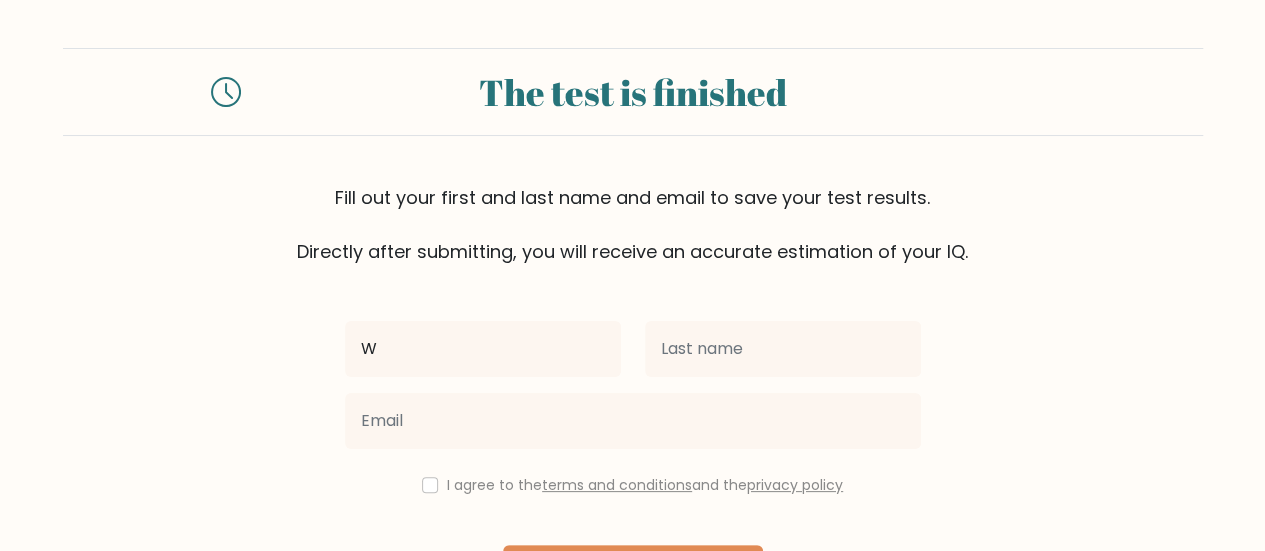type on "Wahab" 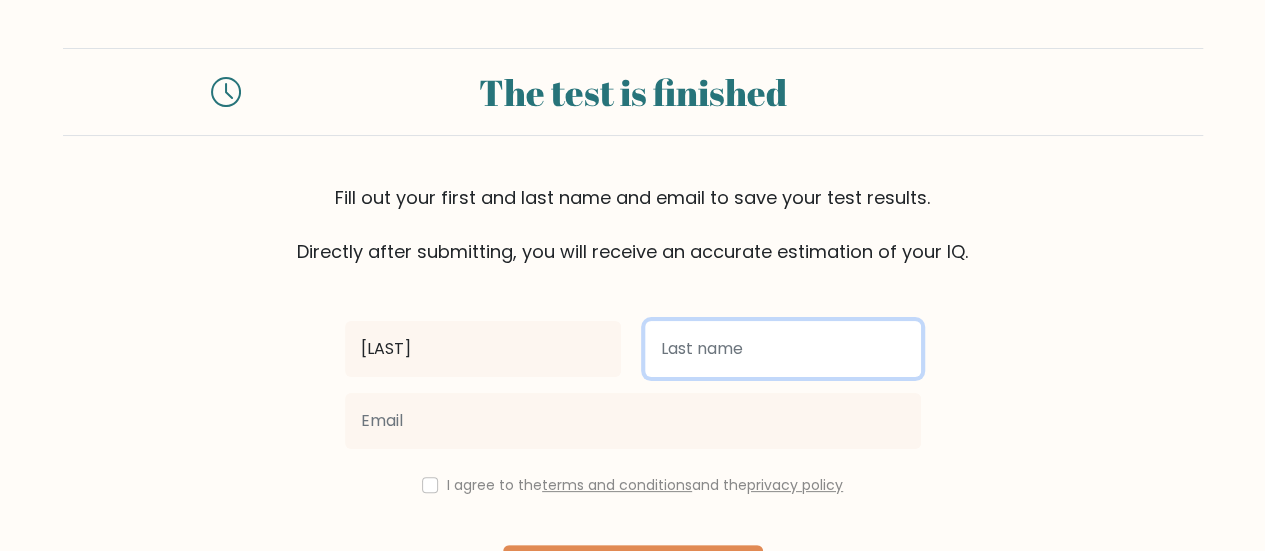 click at bounding box center (783, 349) 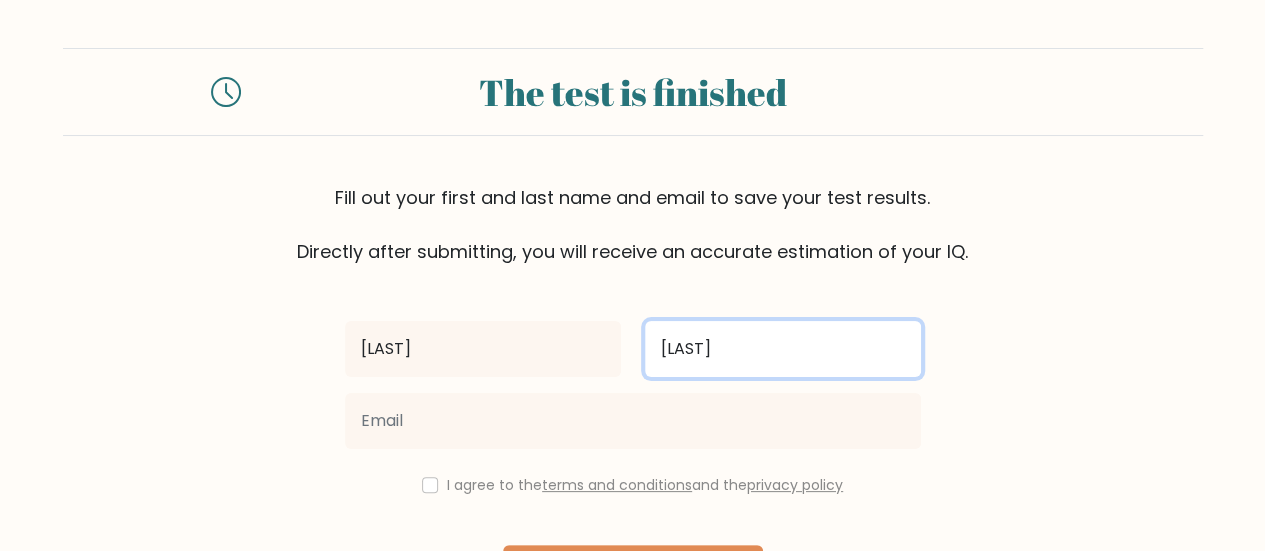 type on "Iqbal" 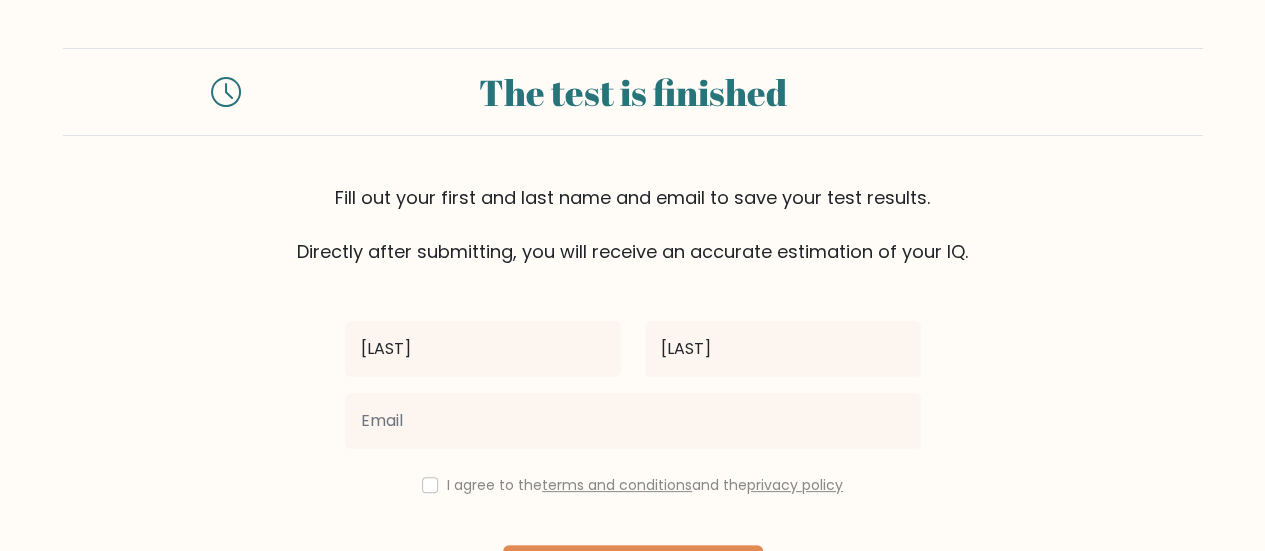 click at bounding box center [633, 421] 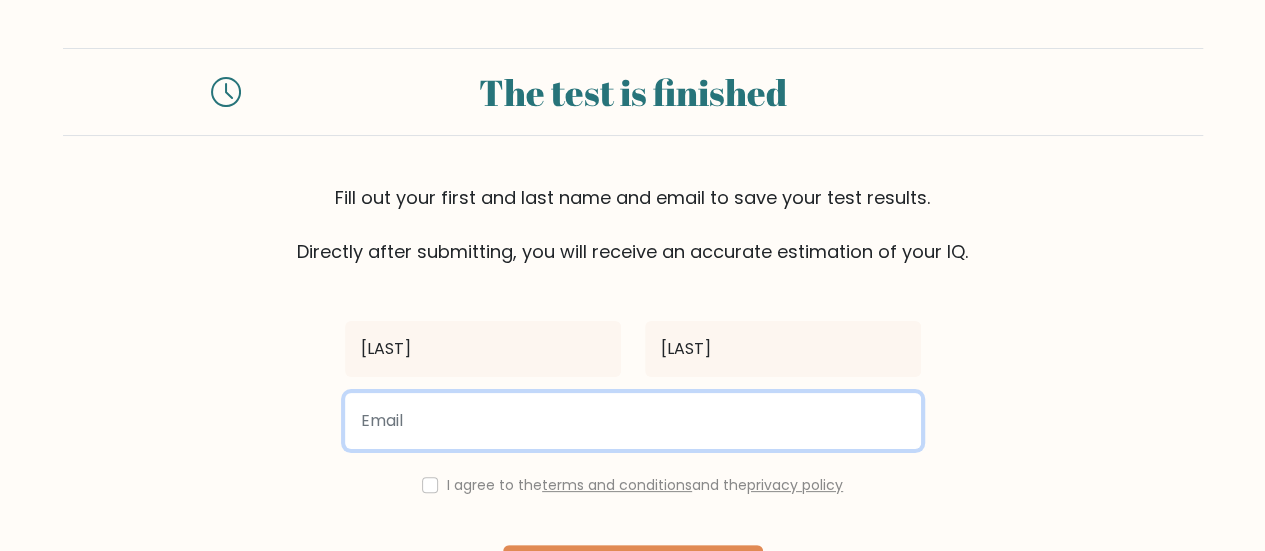 click at bounding box center (633, 421) 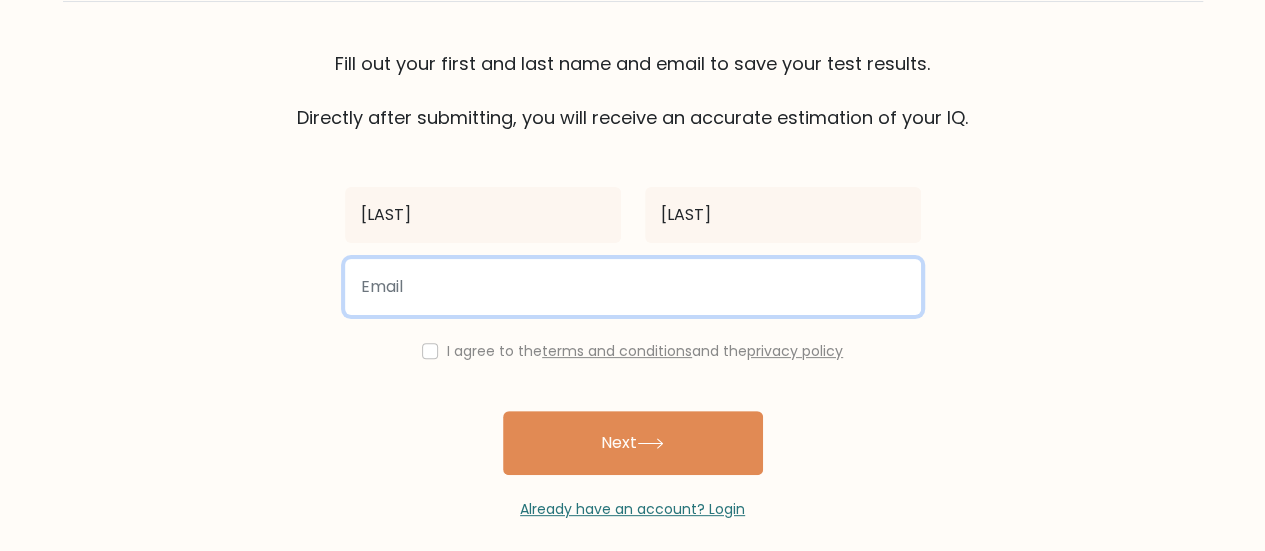 scroll, scrollTop: 142, scrollLeft: 0, axis: vertical 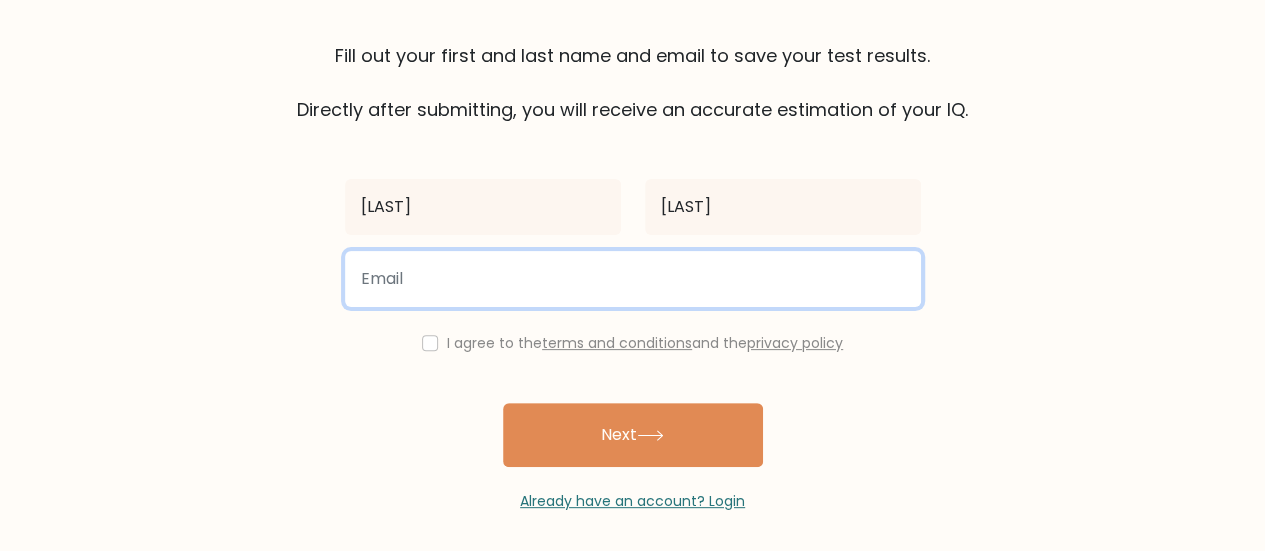 click at bounding box center [633, 279] 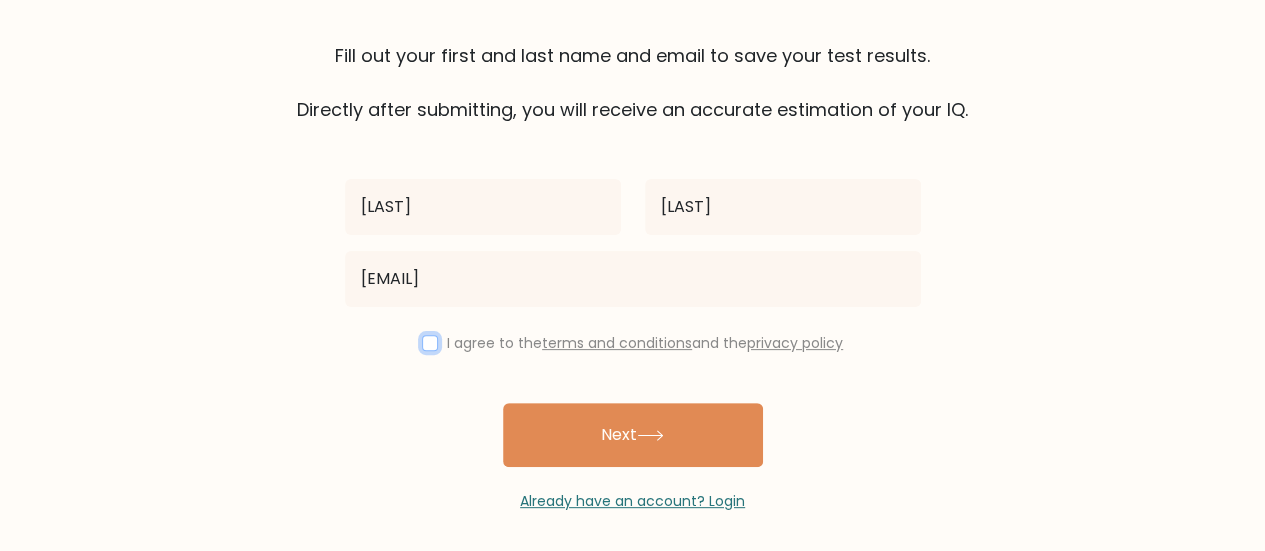 click at bounding box center [430, 343] 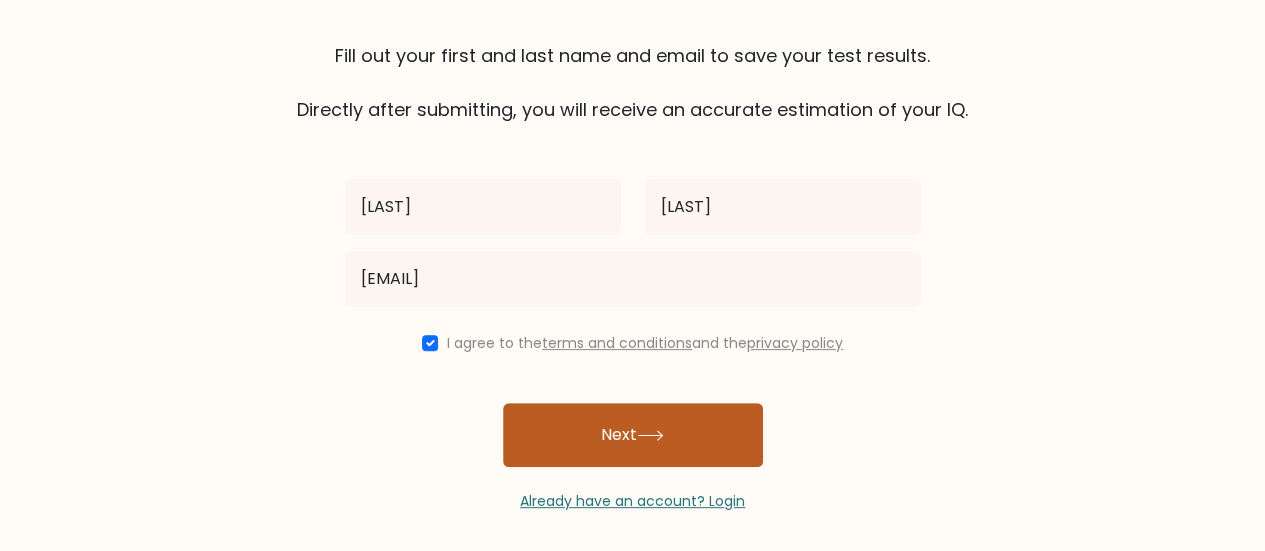 click on "Next" at bounding box center (633, 435) 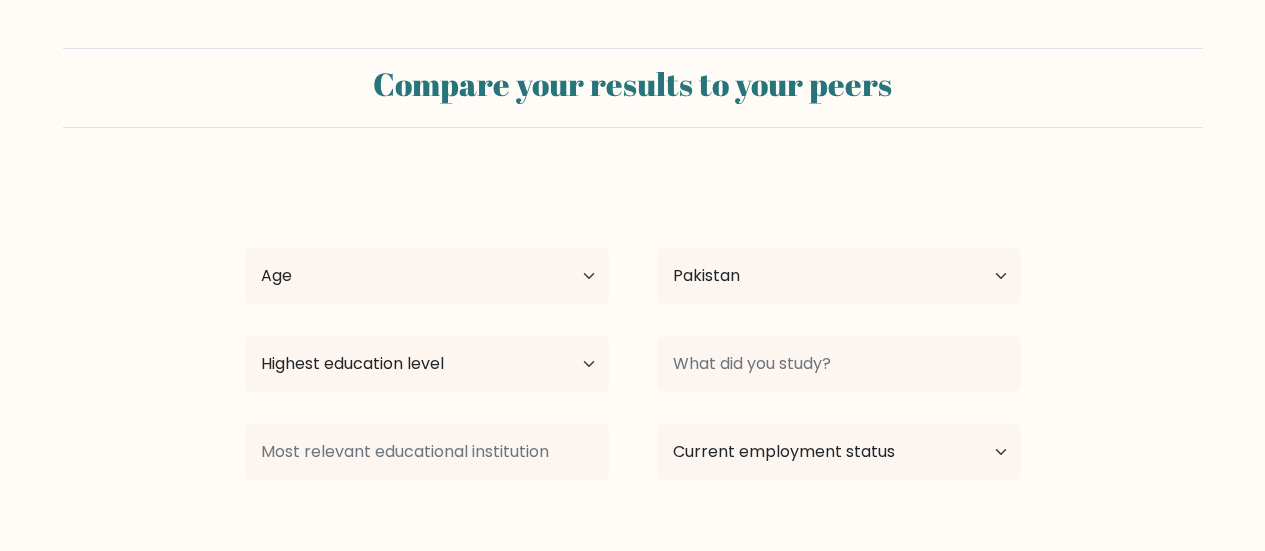 select on "PK" 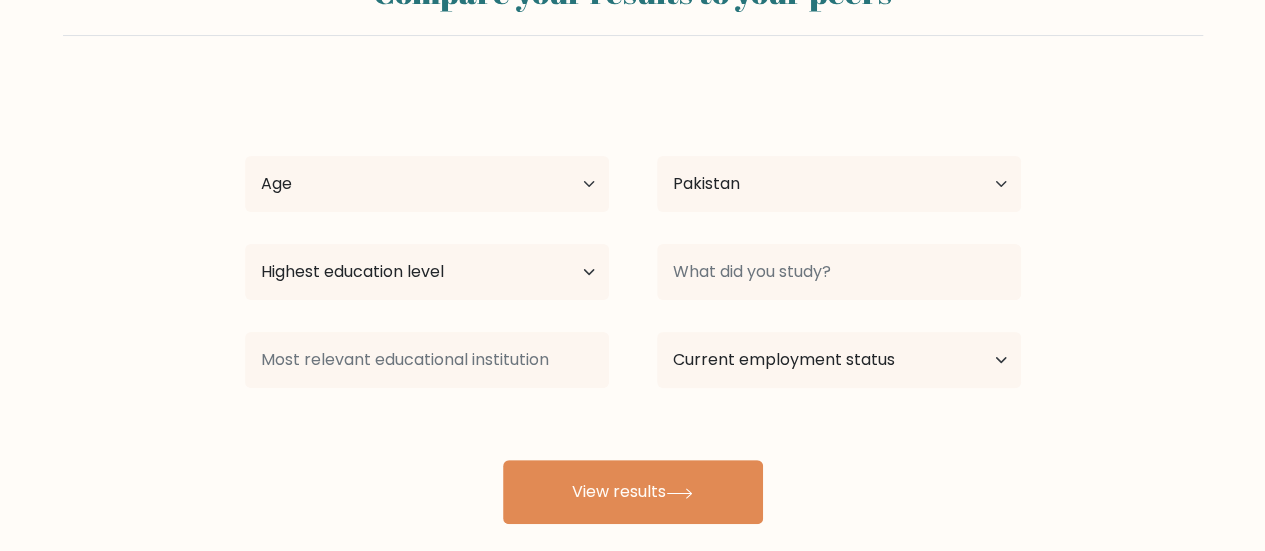 scroll, scrollTop: 52, scrollLeft: 0, axis: vertical 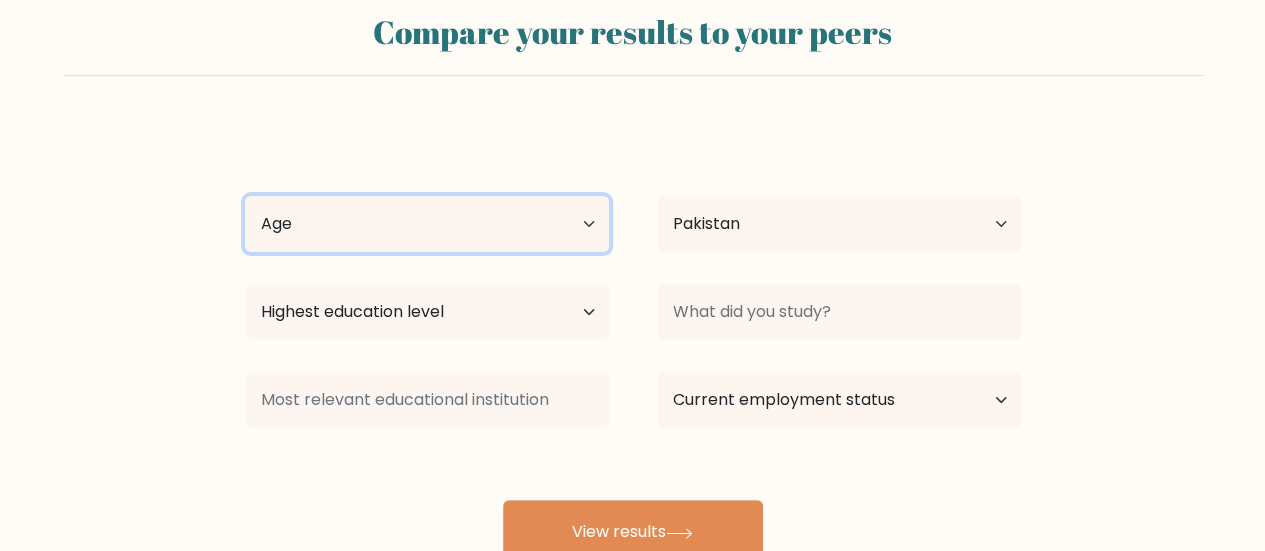 click on "Age
Under 18 years old
18-24 years old
25-34 years old
35-44 years old
45-54 years old
55-64 years old
65 years old and above" at bounding box center (427, 224) 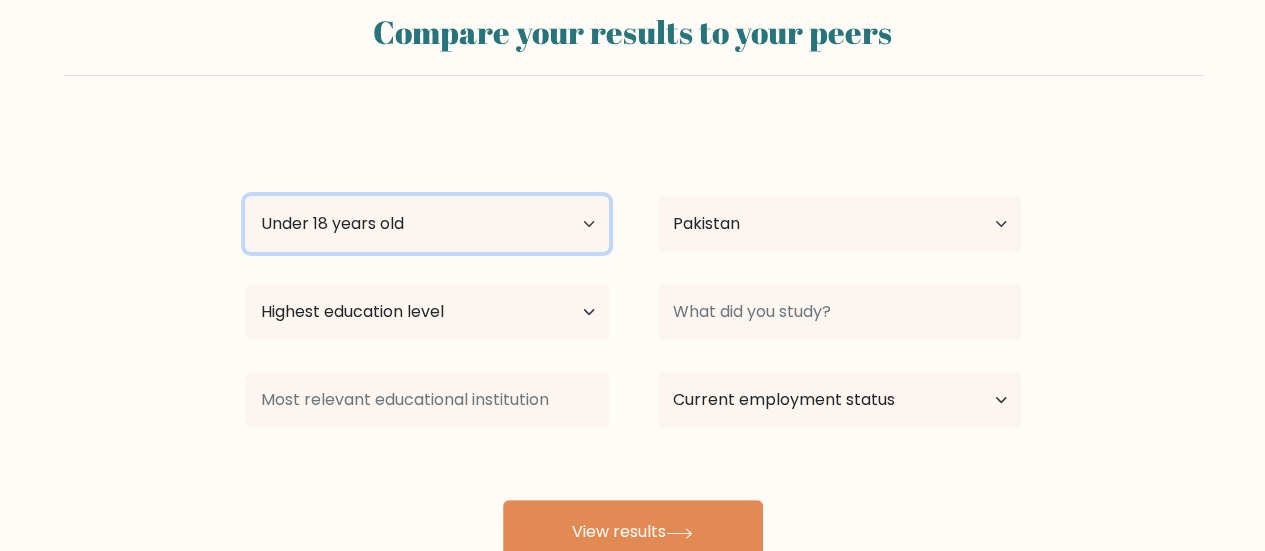 click on "Age
Under 18 years old
18-24 years old
25-34 years old
35-44 years old
45-54 years old
55-64 years old
65 years old and above" at bounding box center (427, 224) 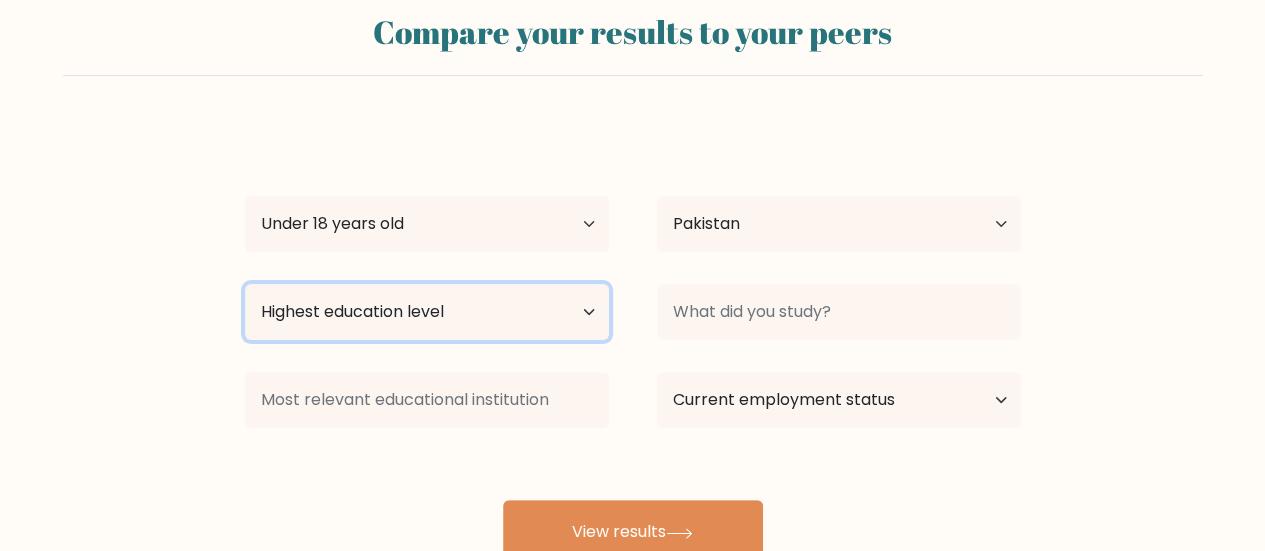 click on "Highest education level
No schooling
Primary
Lower Secondary
Upper Secondary
Occupation Specific
Bachelor's degree
Master's degree
Doctoral degree" at bounding box center [427, 312] 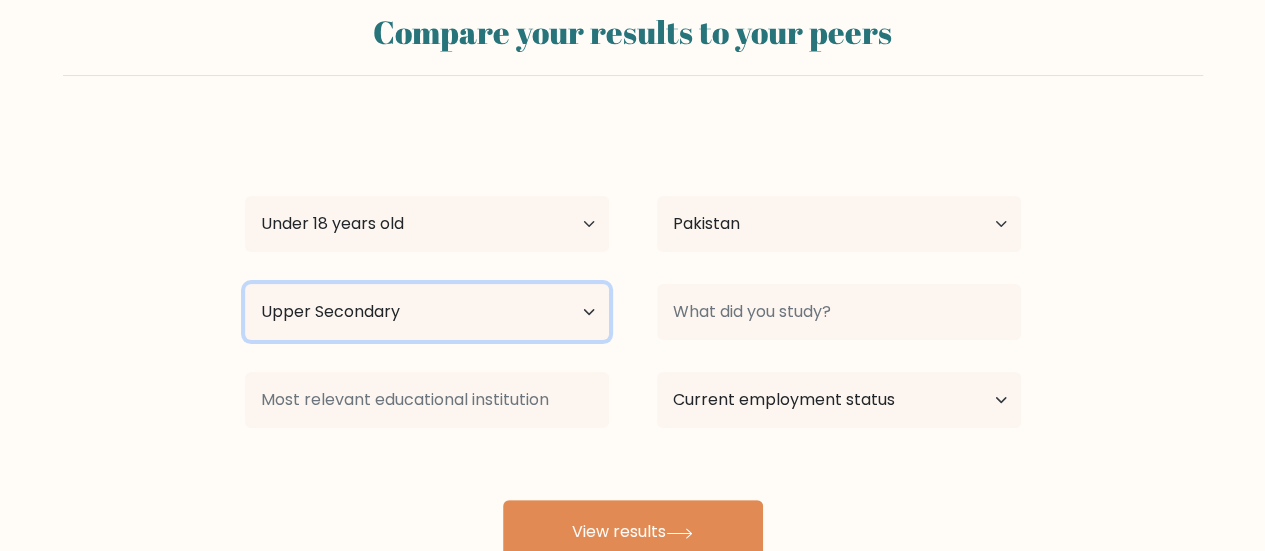 click on "Highest education level
No schooling
Primary
Lower Secondary
Upper Secondary
Occupation Specific
Bachelor's degree
Master's degree
Doctoral degree" at bounding box center (427, 312) 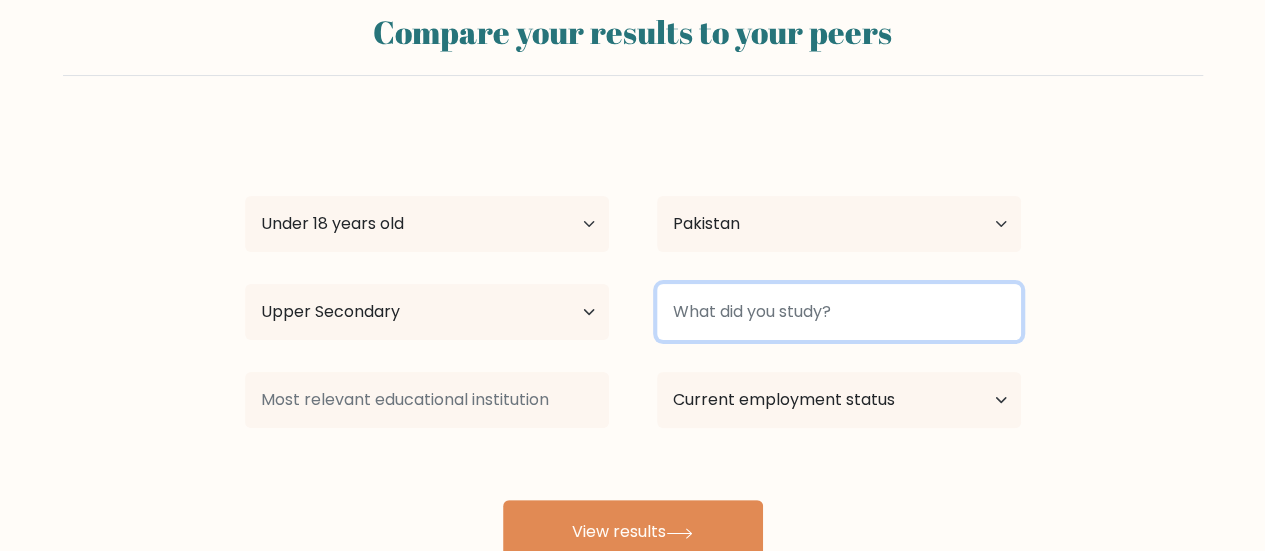 click at bounding box center [839, 312] 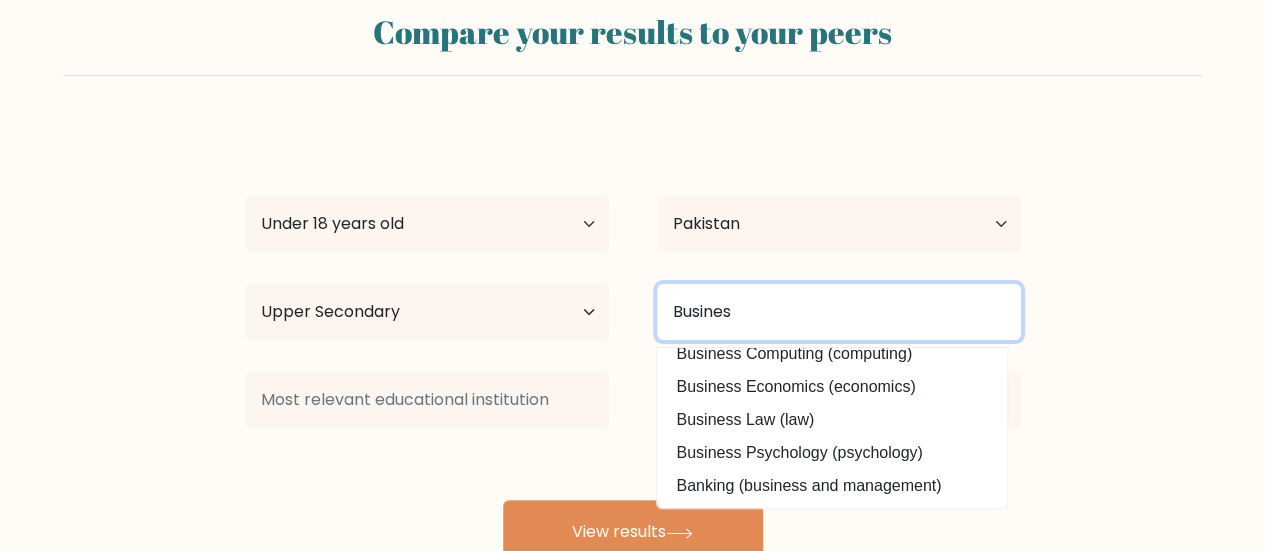 scroll, scrollTop: 0, scrollLeft: 0, axis: both 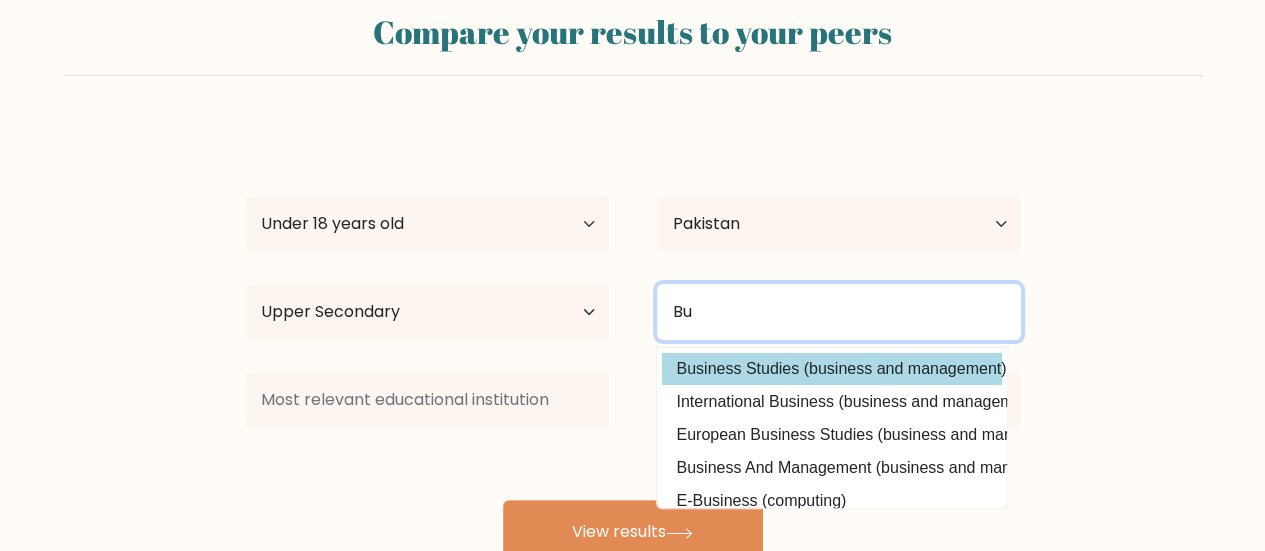 type on "B" 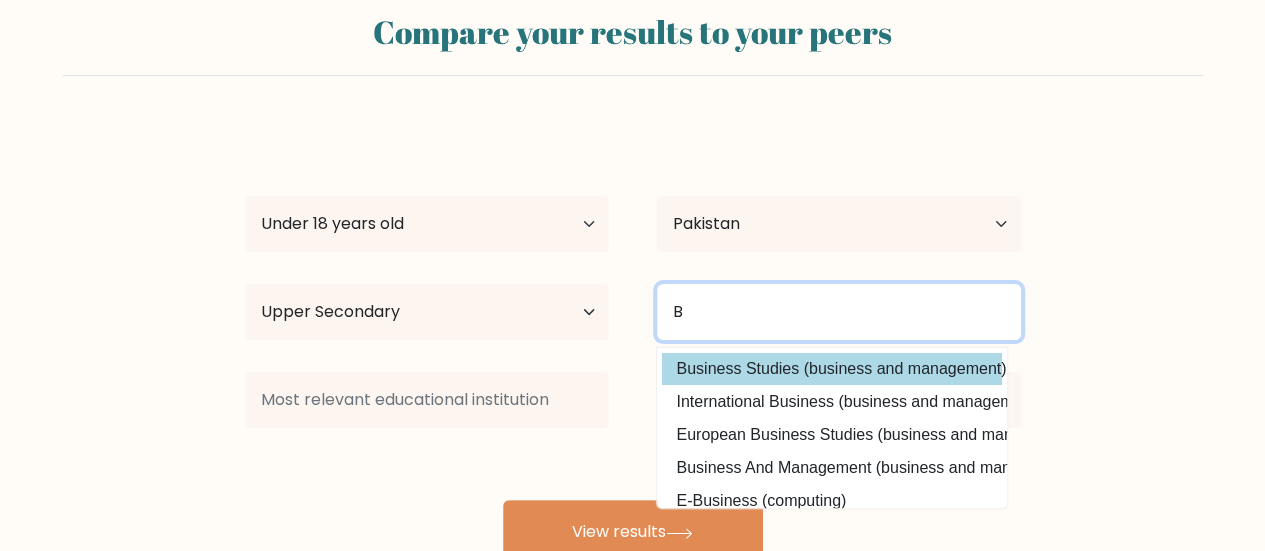 type 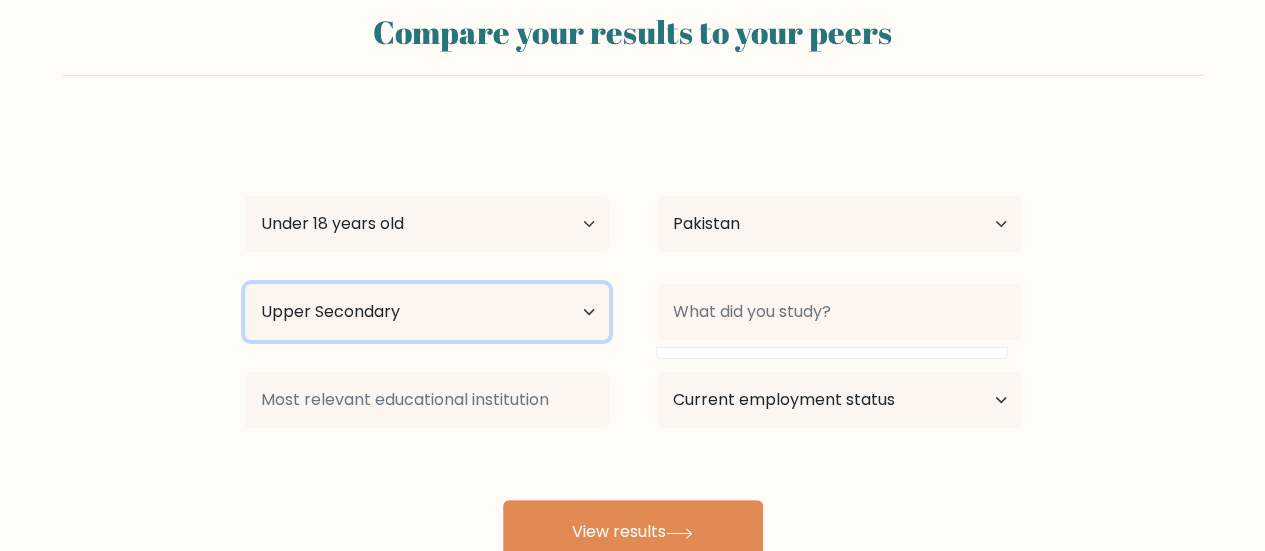 click on "Highest education level
No schooling
Primary
Lower Secondary
Upper Secondary
Occupation Specific
Bachelor's degree
Master's degree
Doctoral degree" at bounding box center [427, 312] 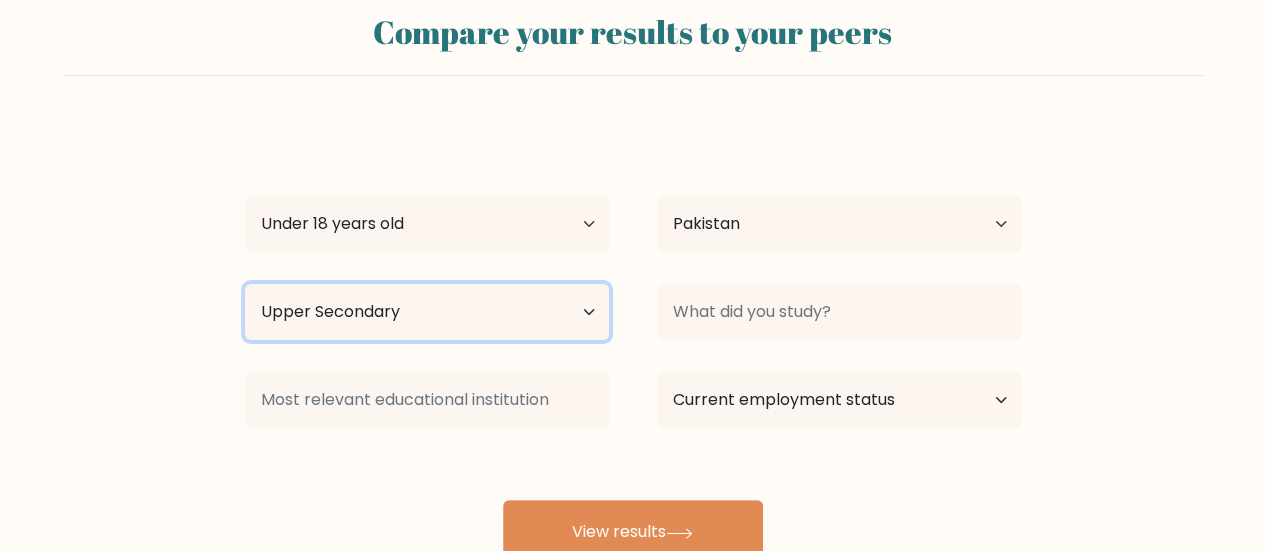 select on "lower_secondary" 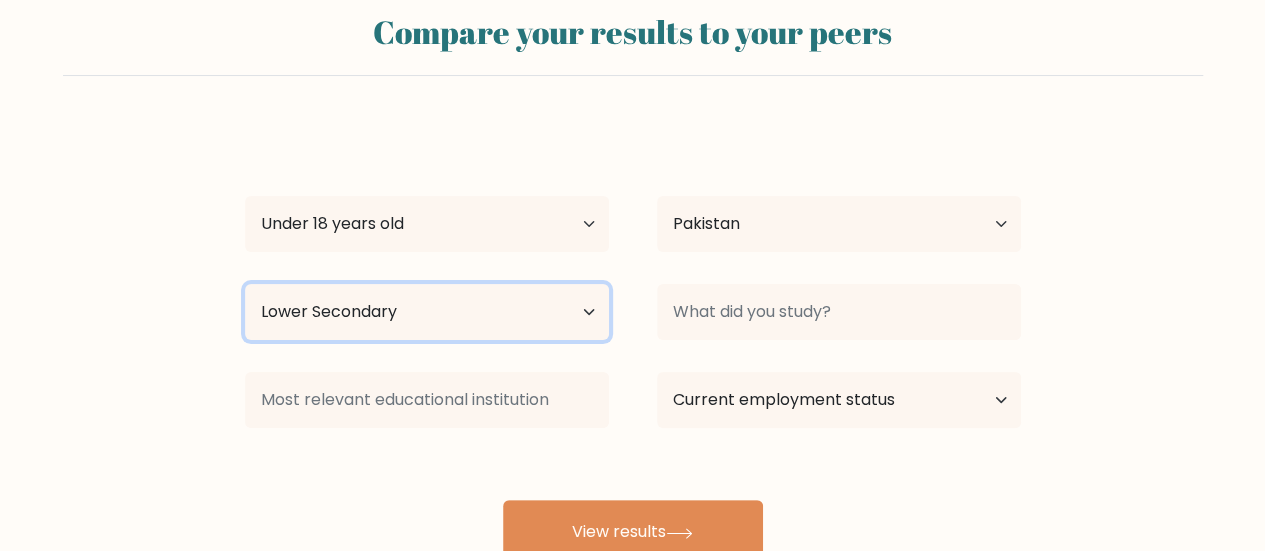 click on "Highest education level
No schooling
Primary
Lower Secondary
Upper Secondary
Occupation Specific
Bachelor's degree
Master's degree
Doctoral degree" at bounding box center [427, 312] 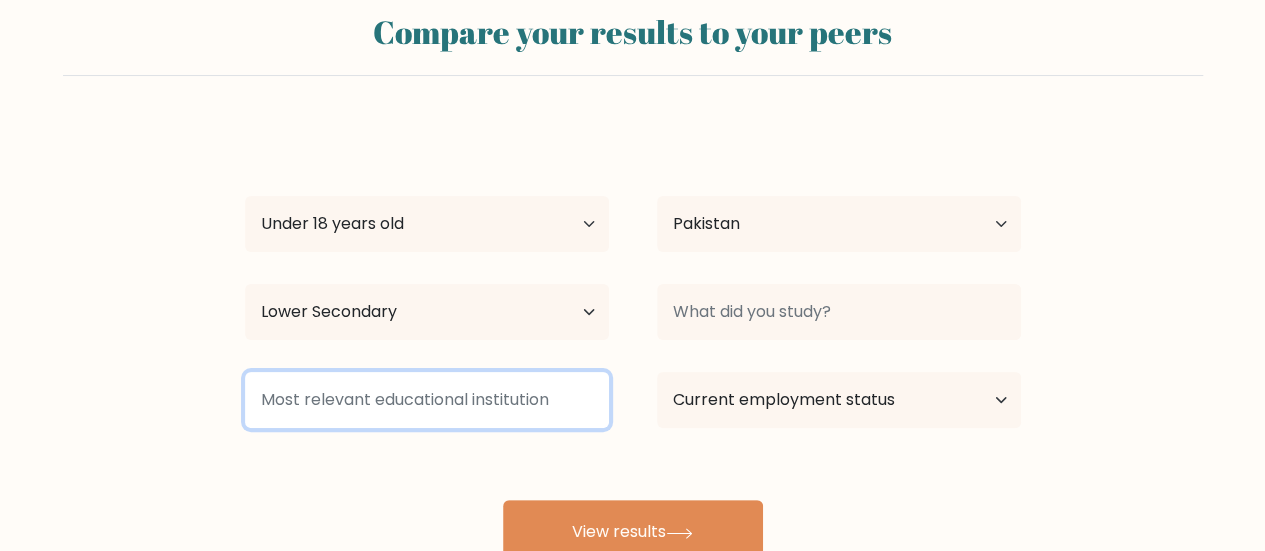 click at bounding box center [427, 400] 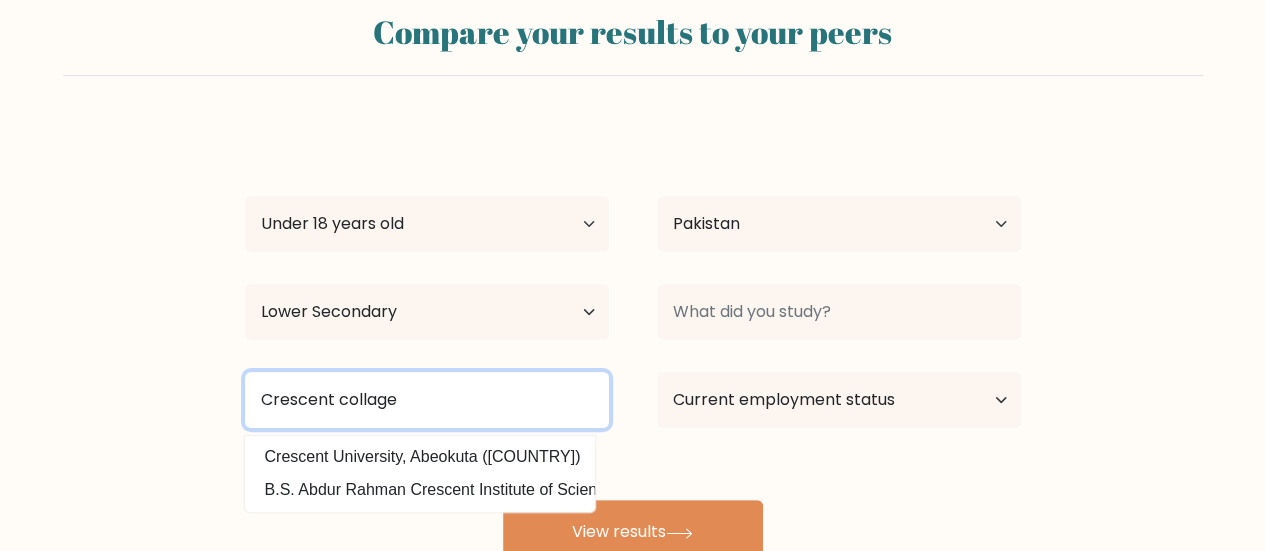 type on "Crescent collage" 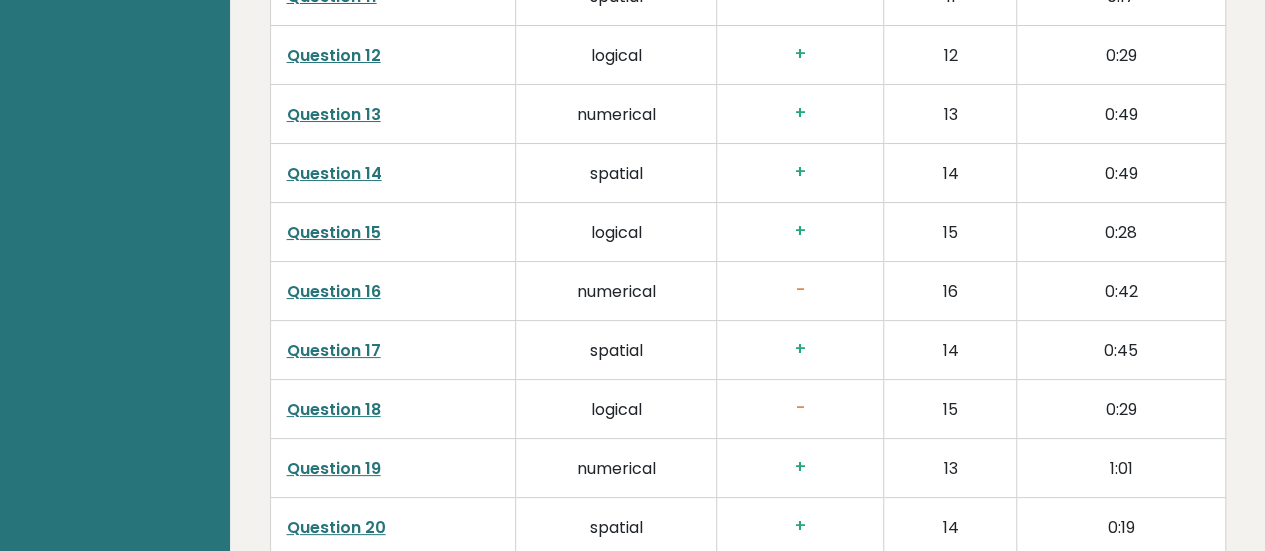 scroll, scrollTop: 3831, scrollLeft: 0, axis: vertical 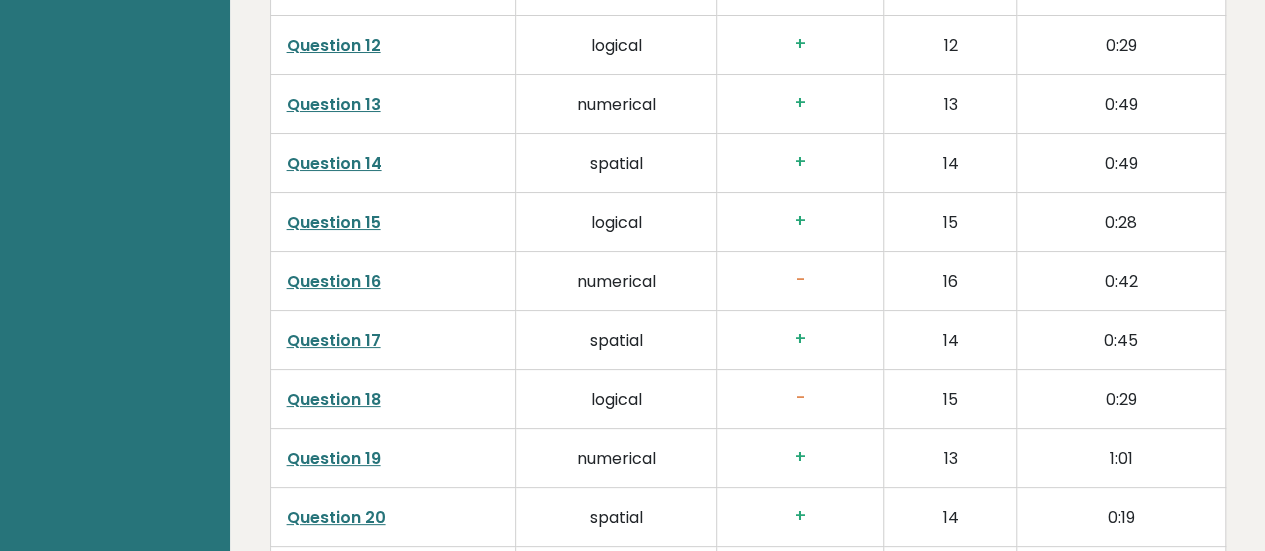 click on "Question
16" at bounding box center (334, 281) 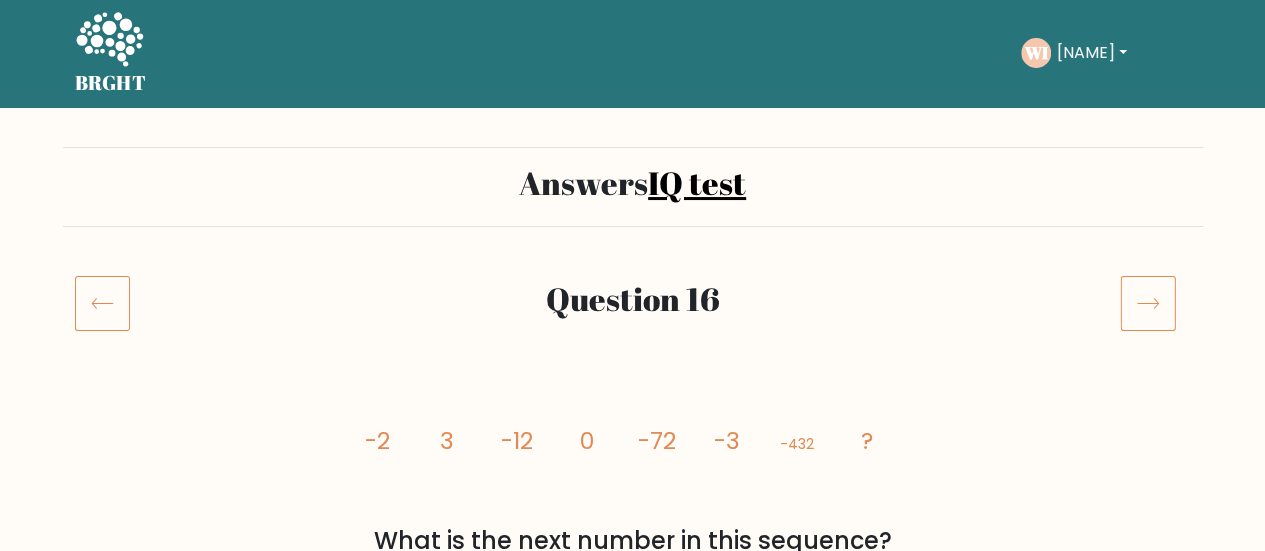 scroll, scrollTop: 0, scrollLeft: 0, axis: both 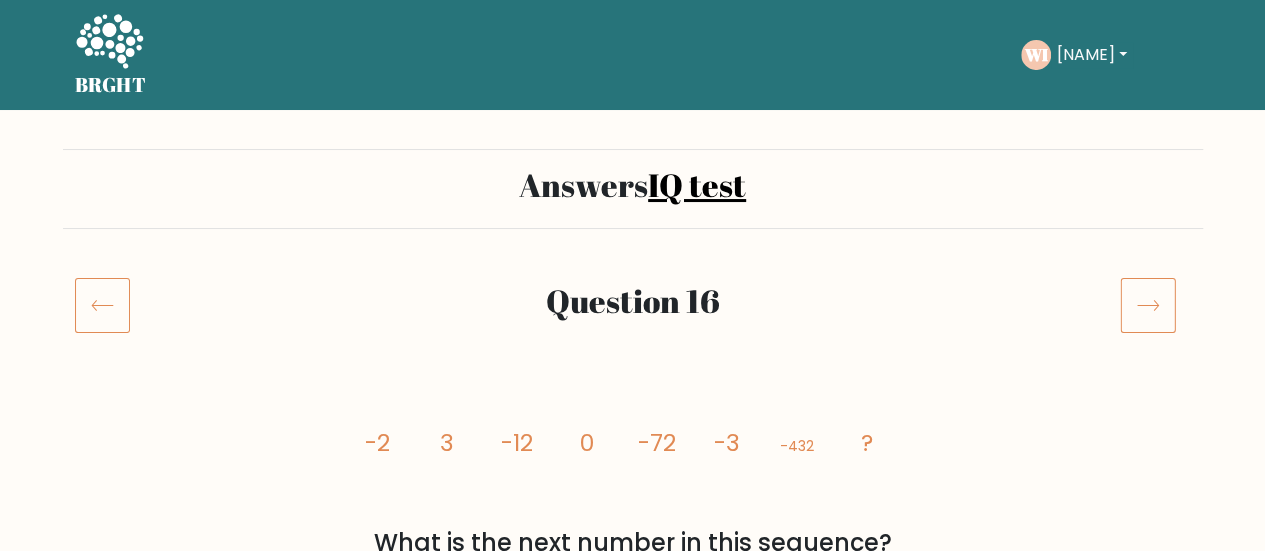 click 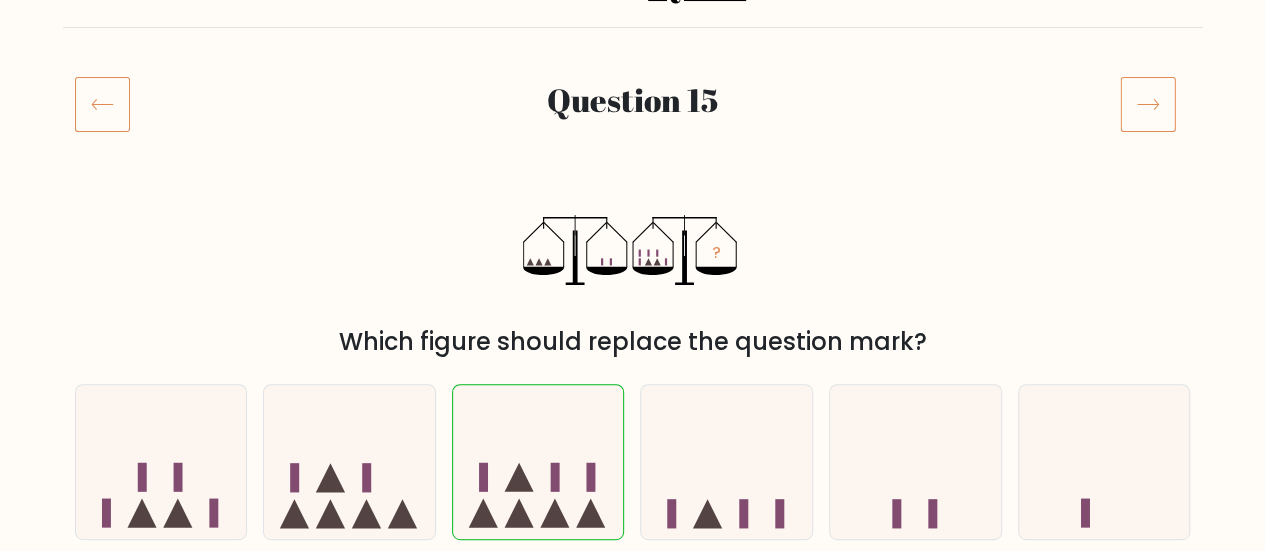 scroll, scrollTop: 202, scrollLeft: 0, axis: vertical 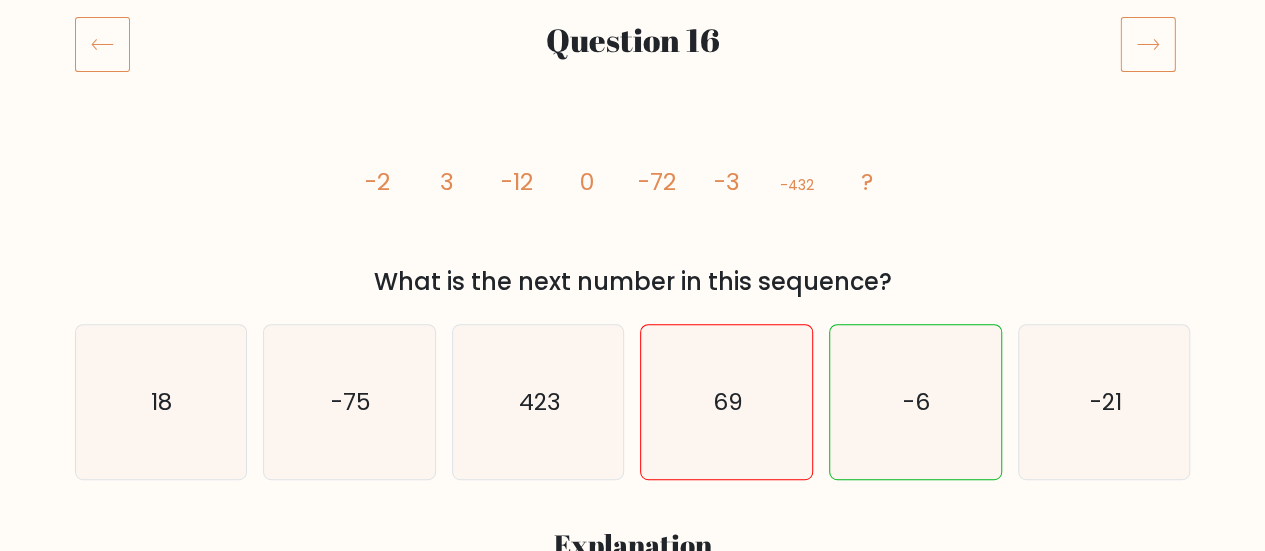 click 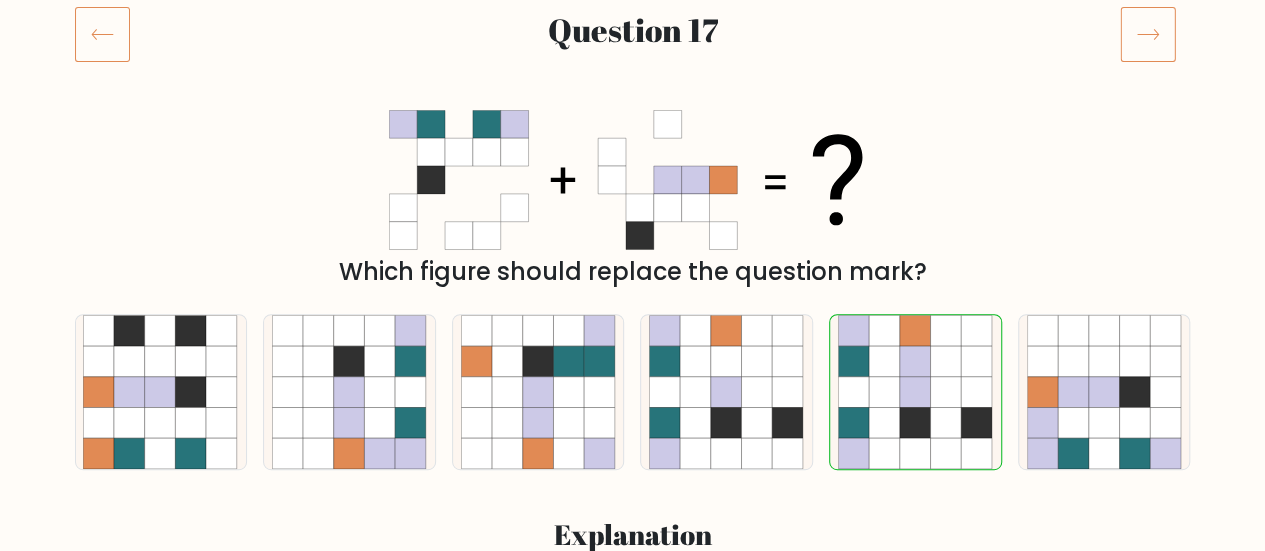 scroll, scrollTop: 252, scrollLeft: 0, axis: vertical 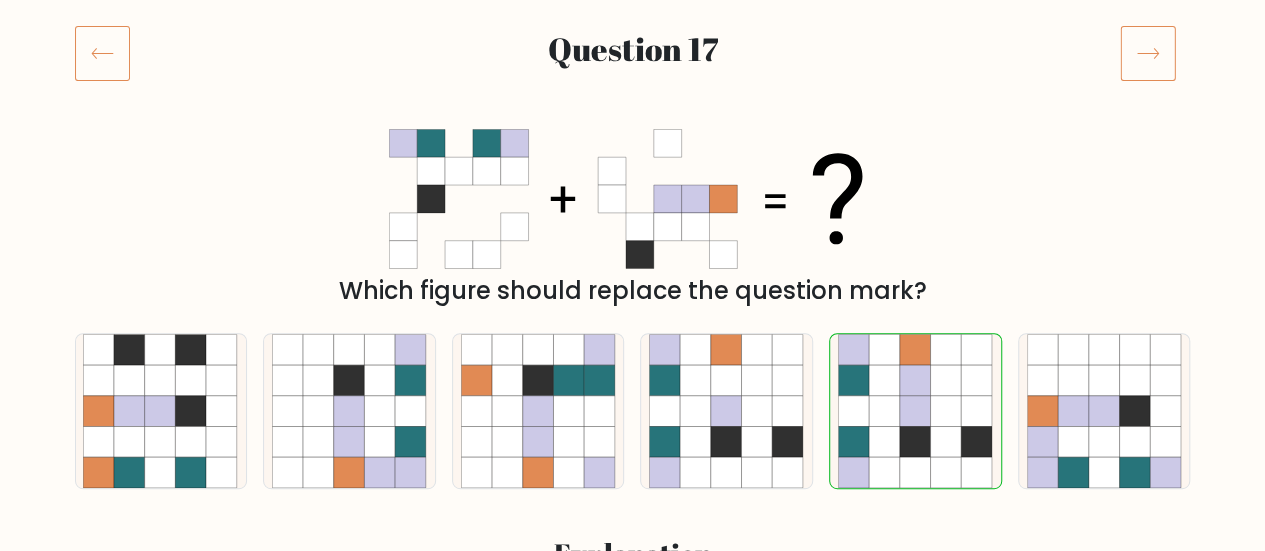click on "Answers  IQ test
Question 17
Which figure should replace the question mark?
a." at bounding box center (632, 1906) 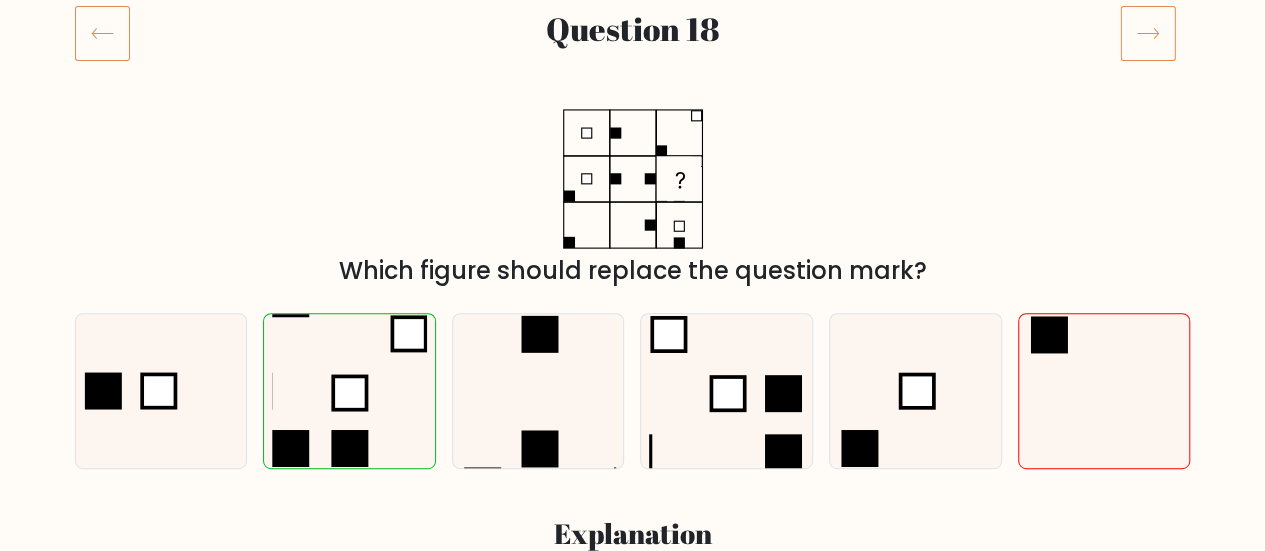 scroll, scrollTop: 271, scrollLeft: 0, axis: vertical 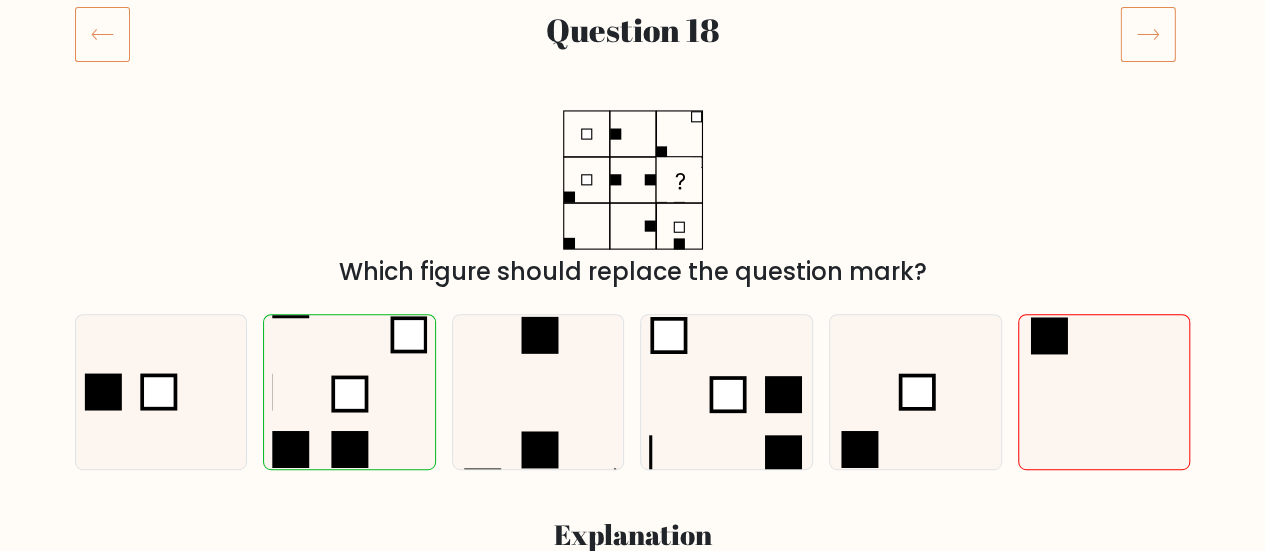 click 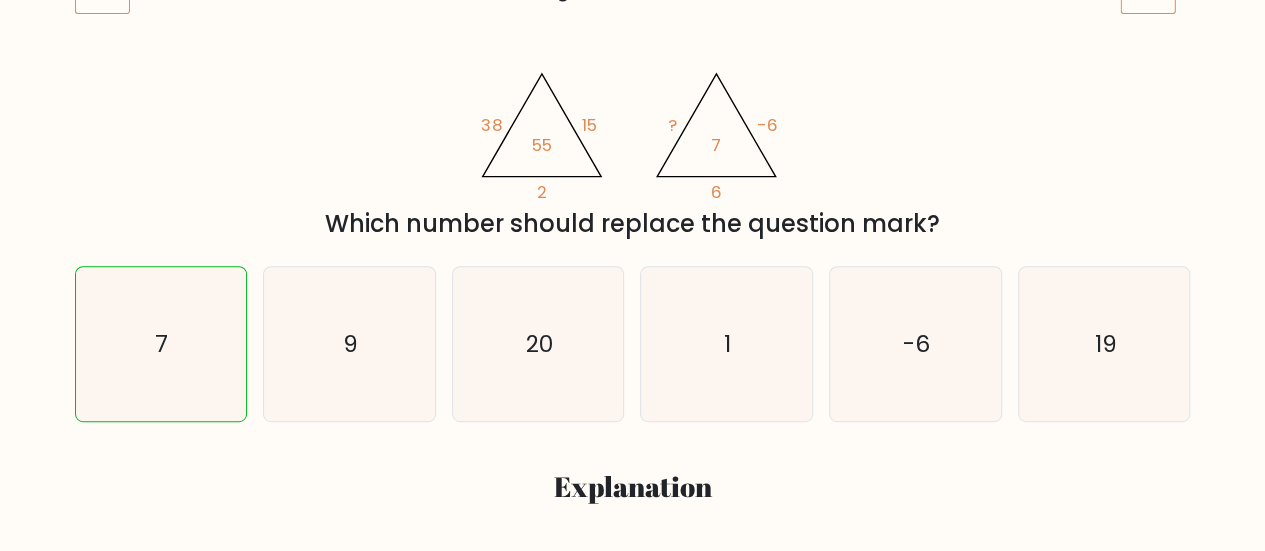 scroll, scrollTop: 277, scrollLeft: 0, axis: vertical 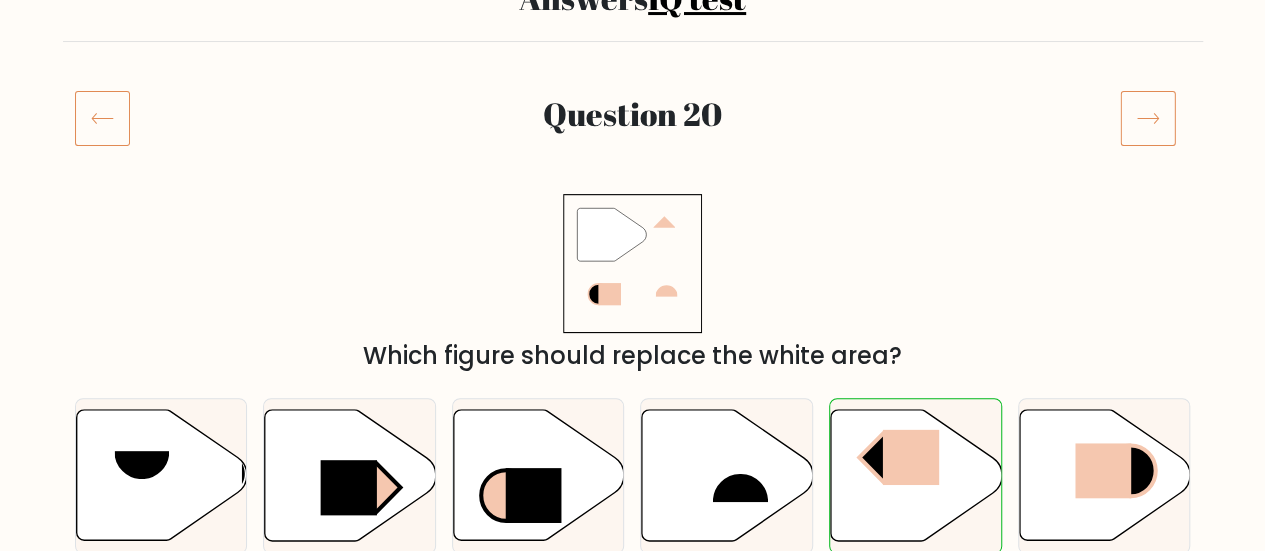 click 